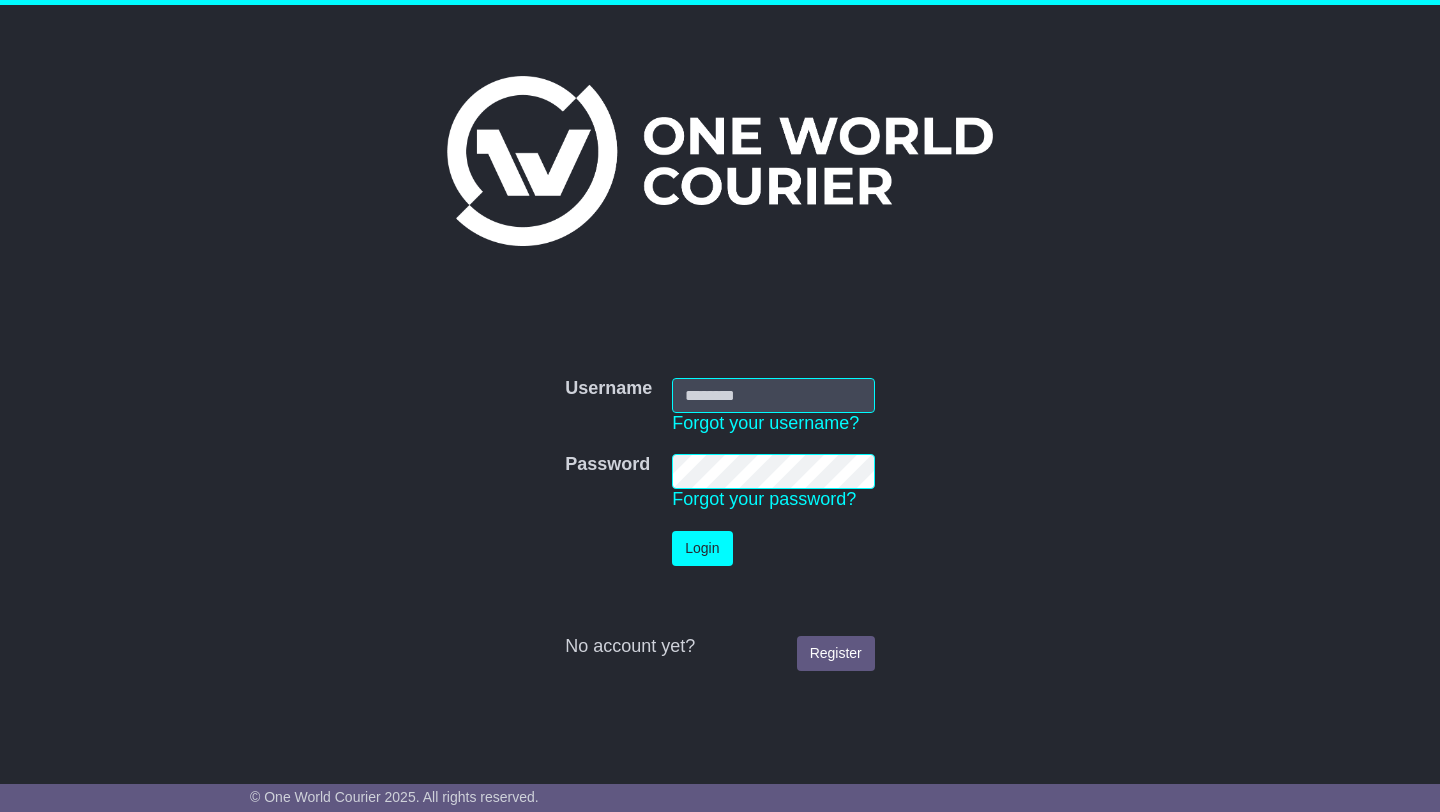 scroll, scrollTop: 0, scrollLeft: 0, axis: both 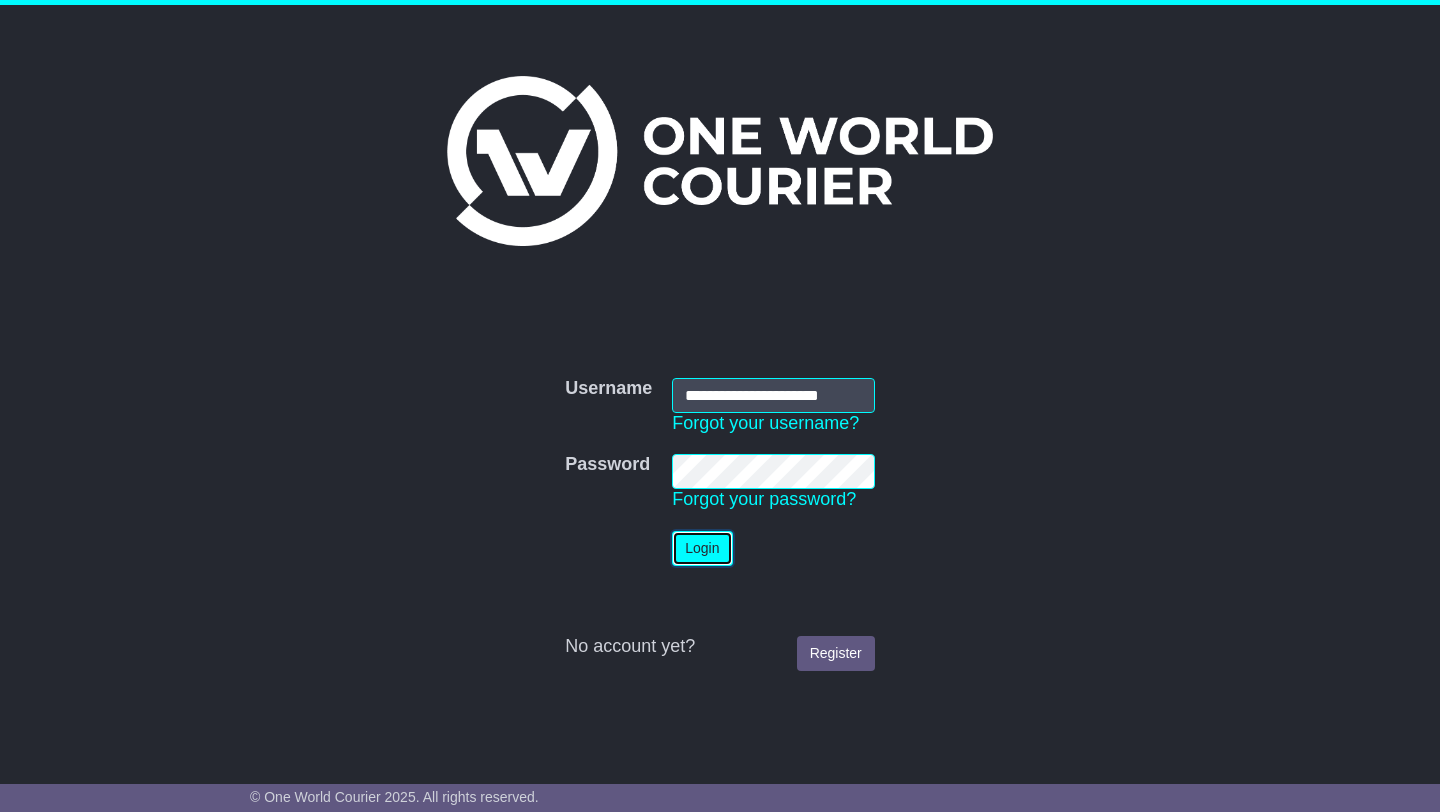 click on "Login" at bounding box center [702, 548] 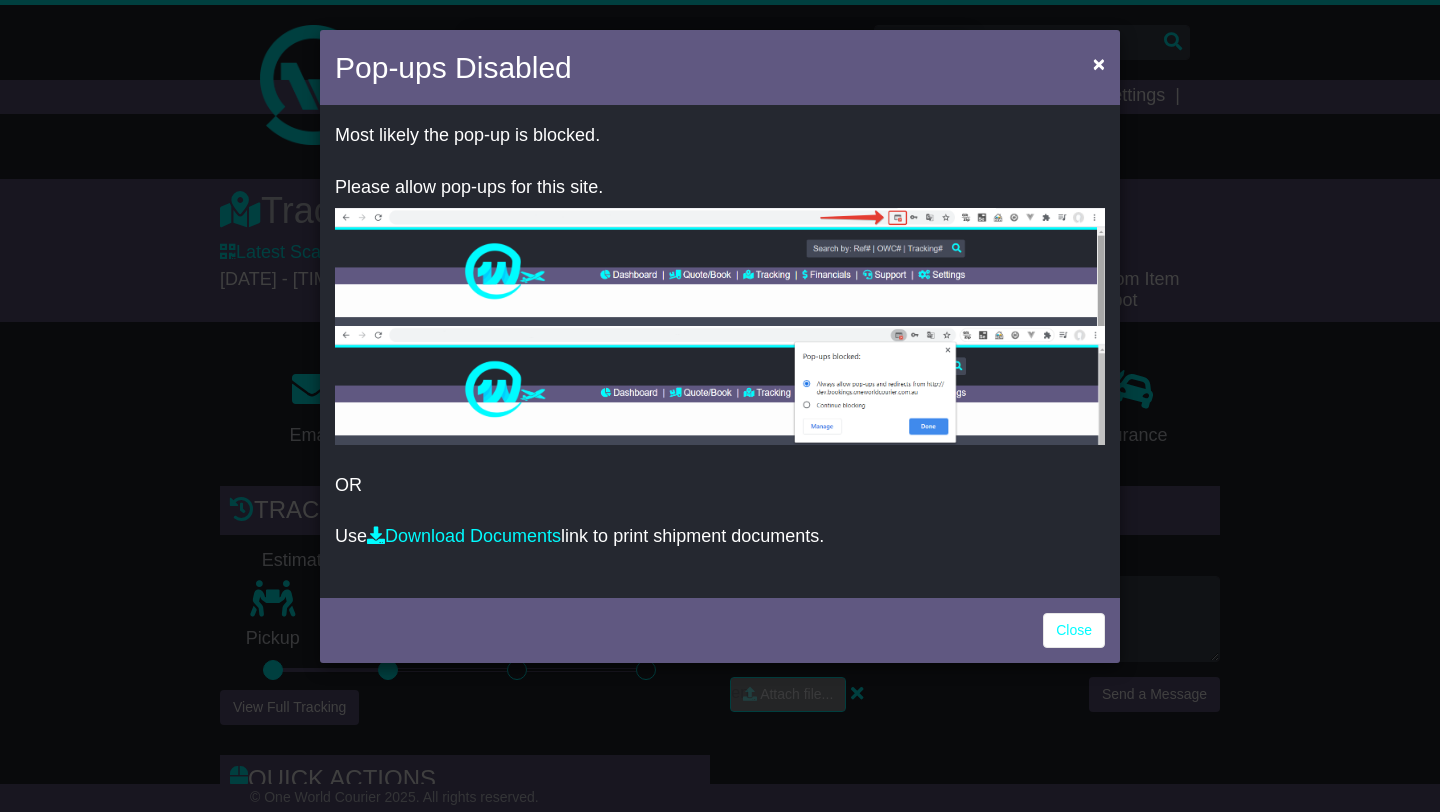 scroll, scrollTop: 0, scrollLeft: 0, axis: both 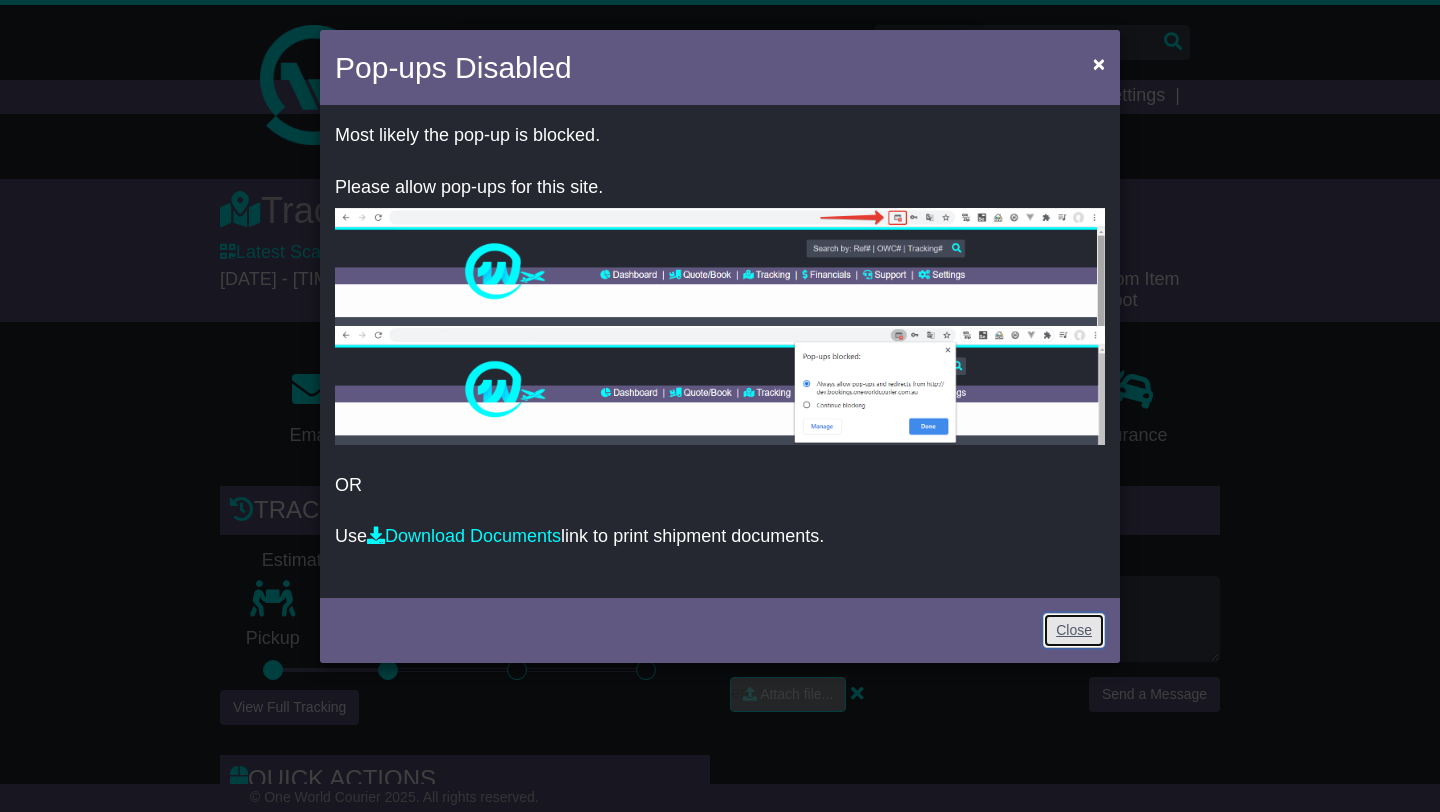 click on "Close" at bounding box center [1074, 630] 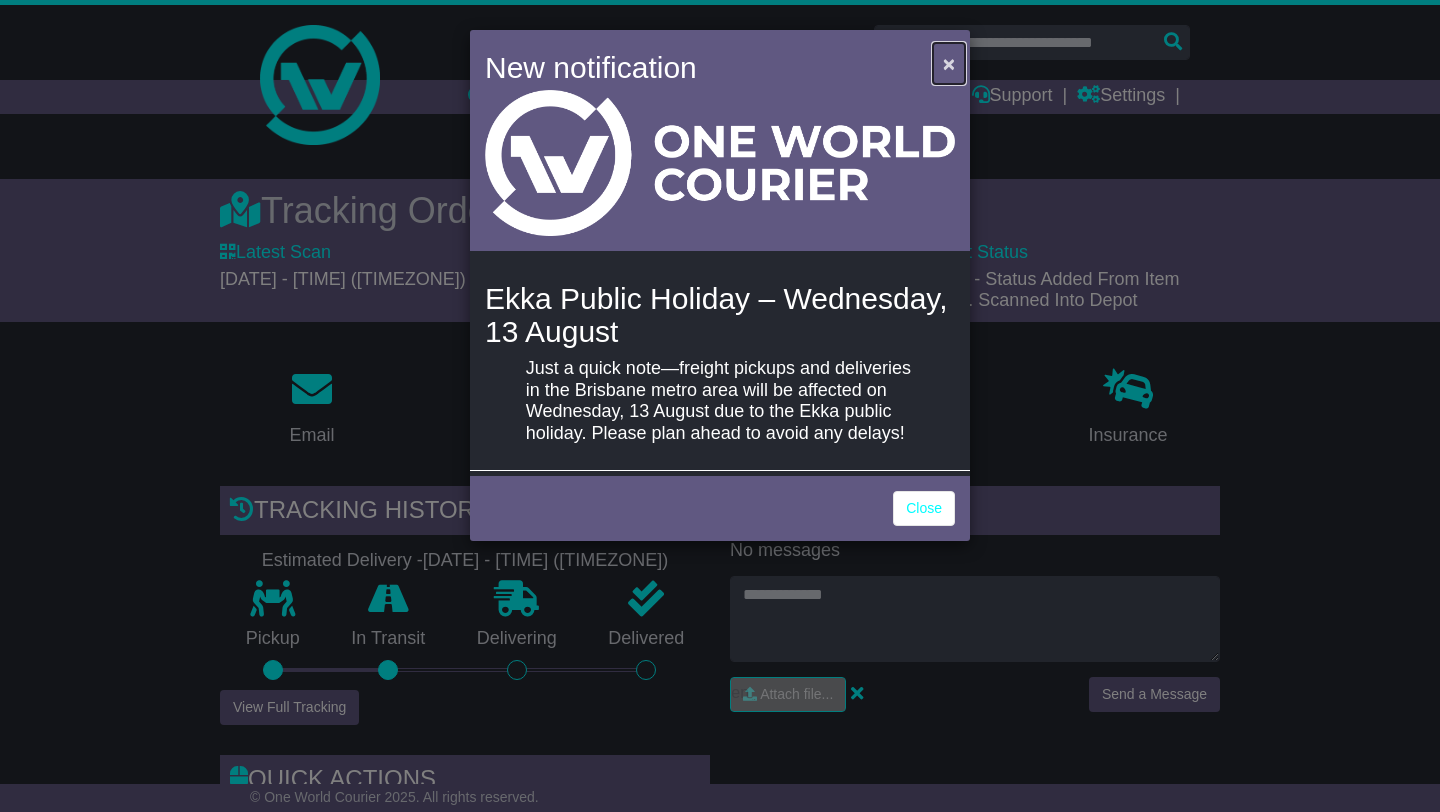 click on "×" at bounding box center (949, 63) 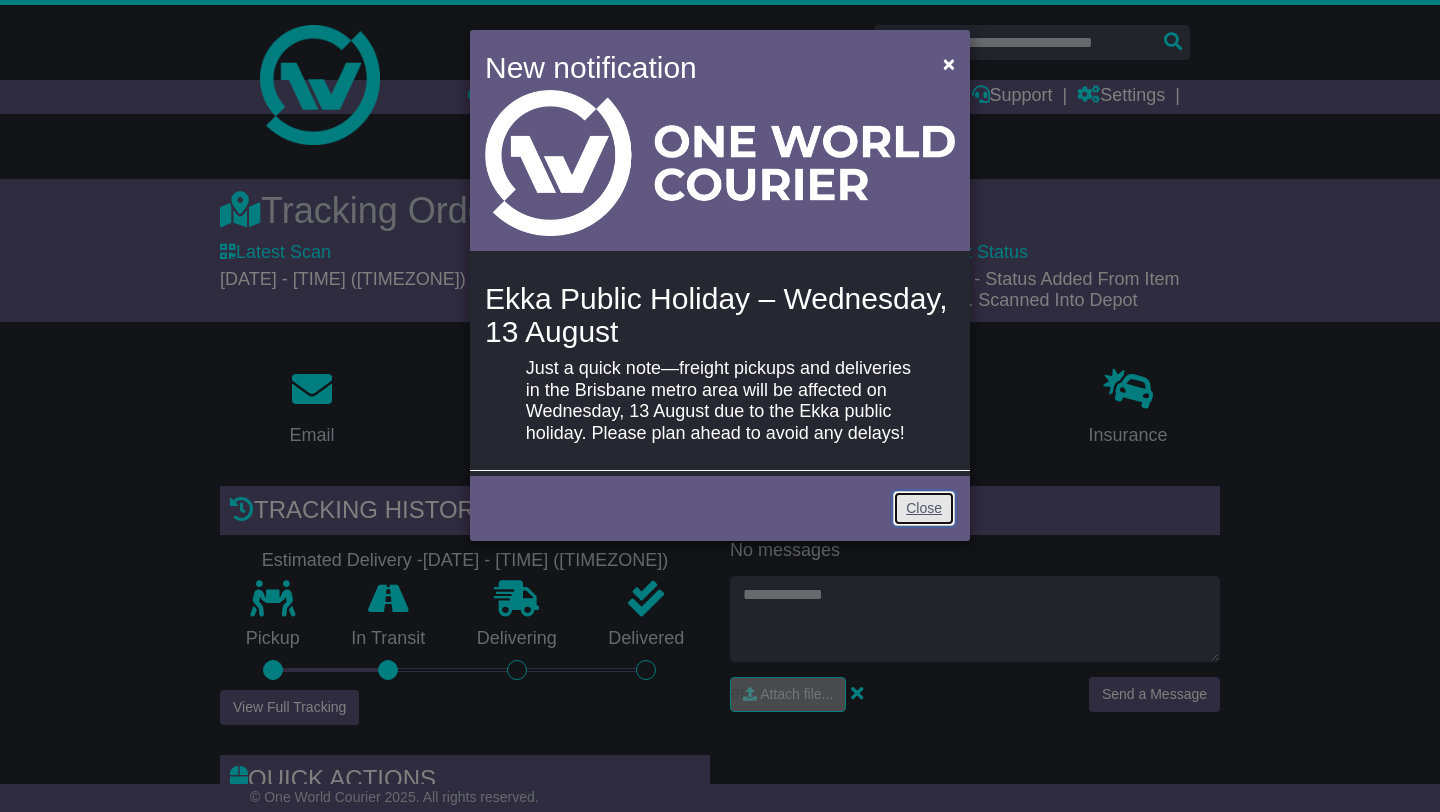 click on "Close" at bounding box center [924, 508] 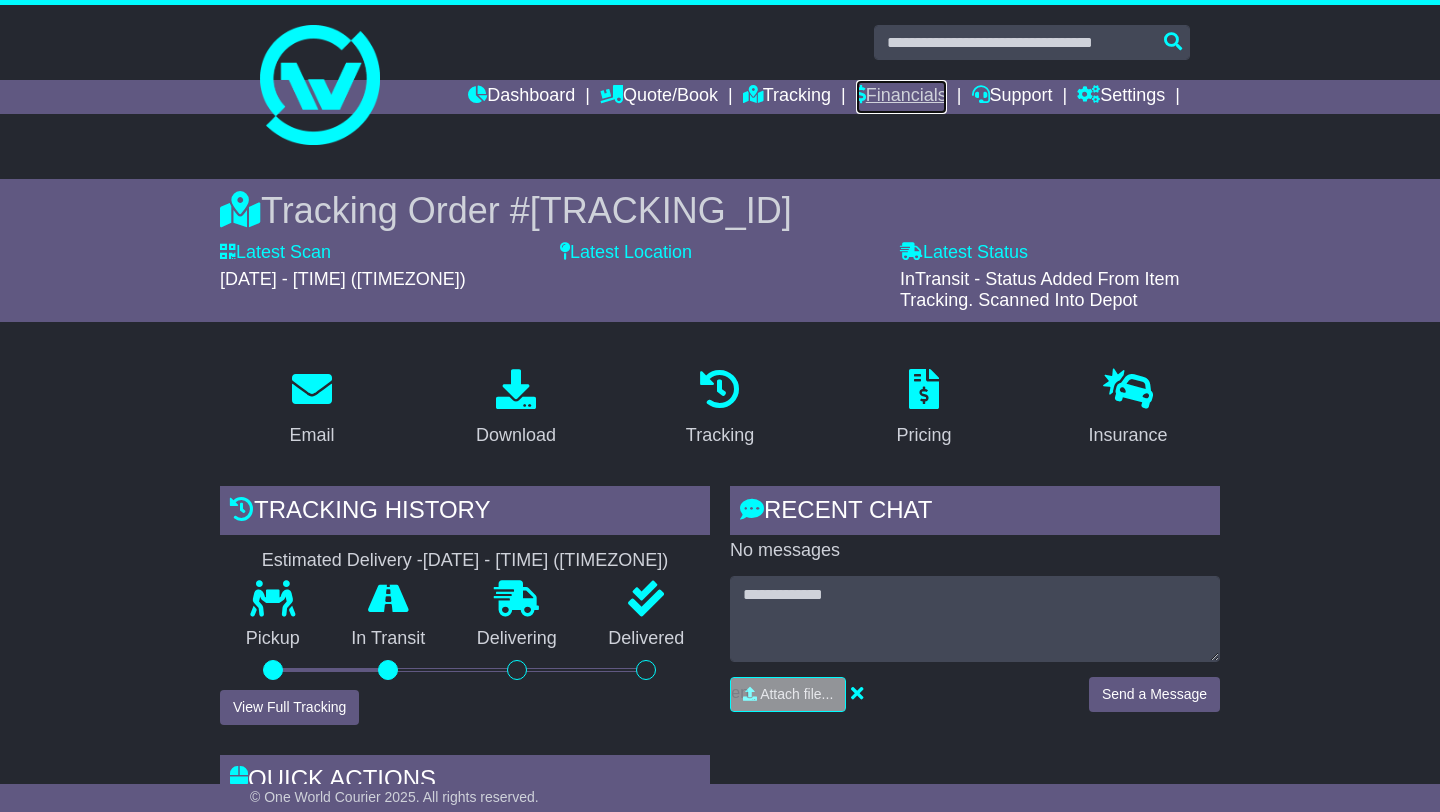 click on "Financials" at bounding box center (901, 97) 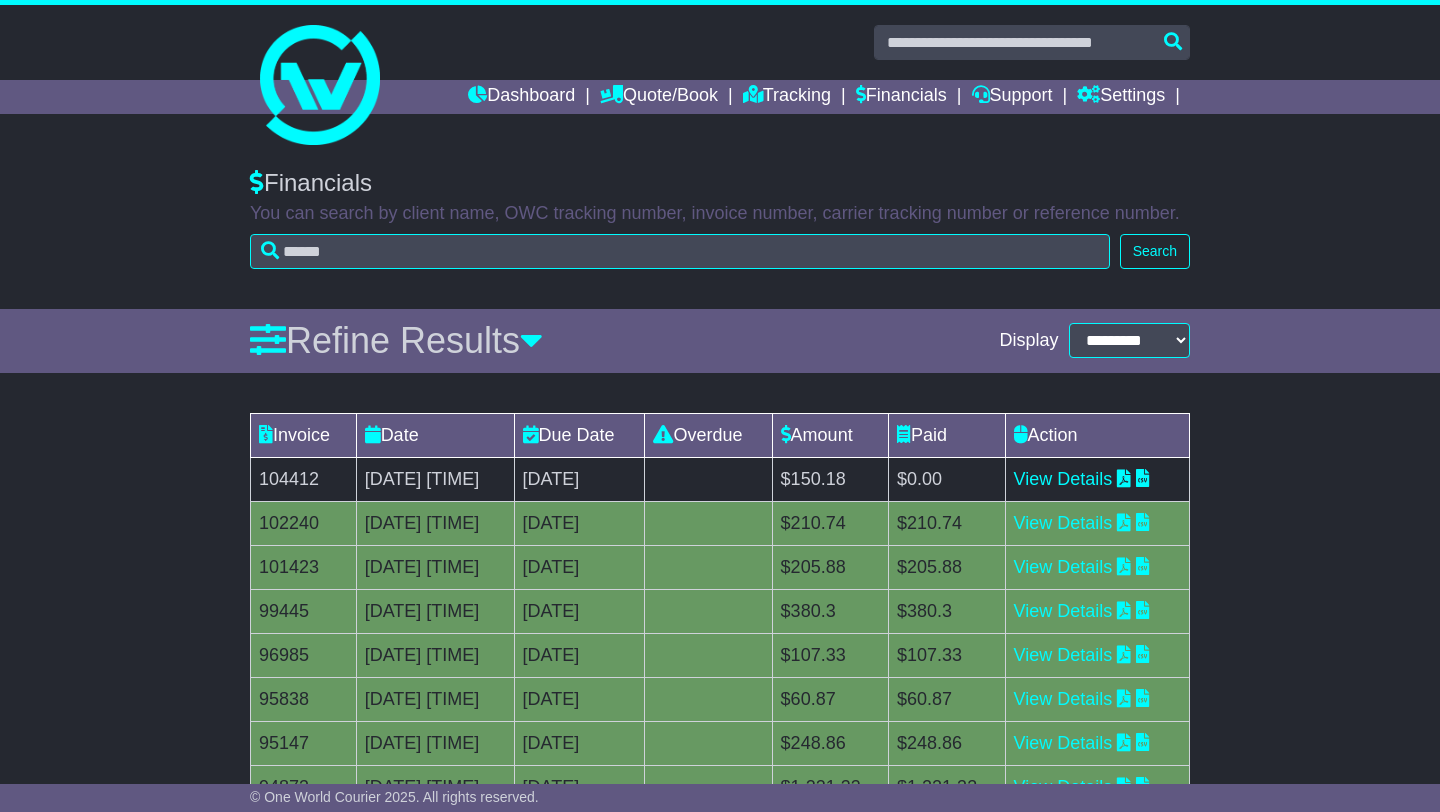 scroll, scrollTop: 0, scrollLeft: 0, axis: both 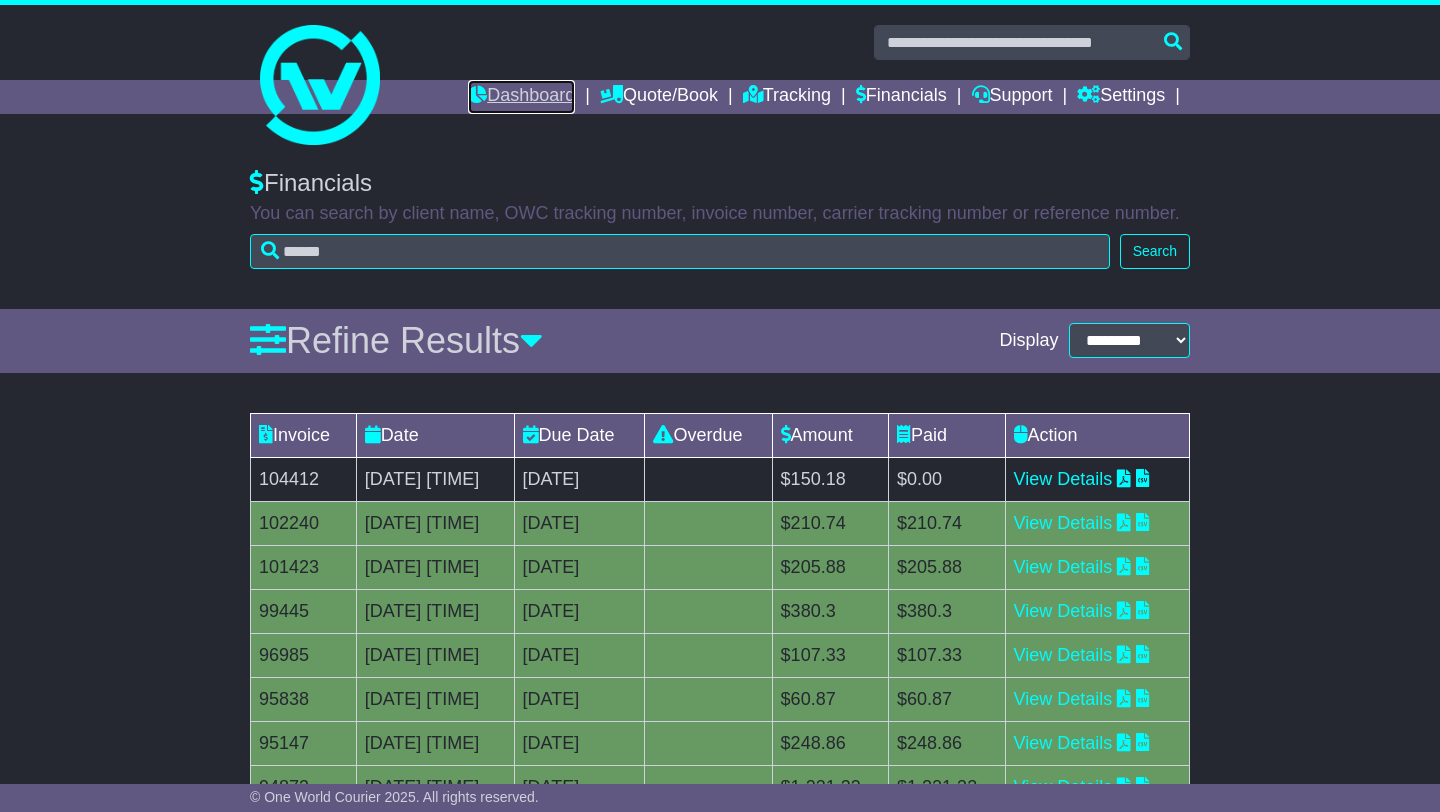 click on "Dashboard" at bounding box center [521, 97] 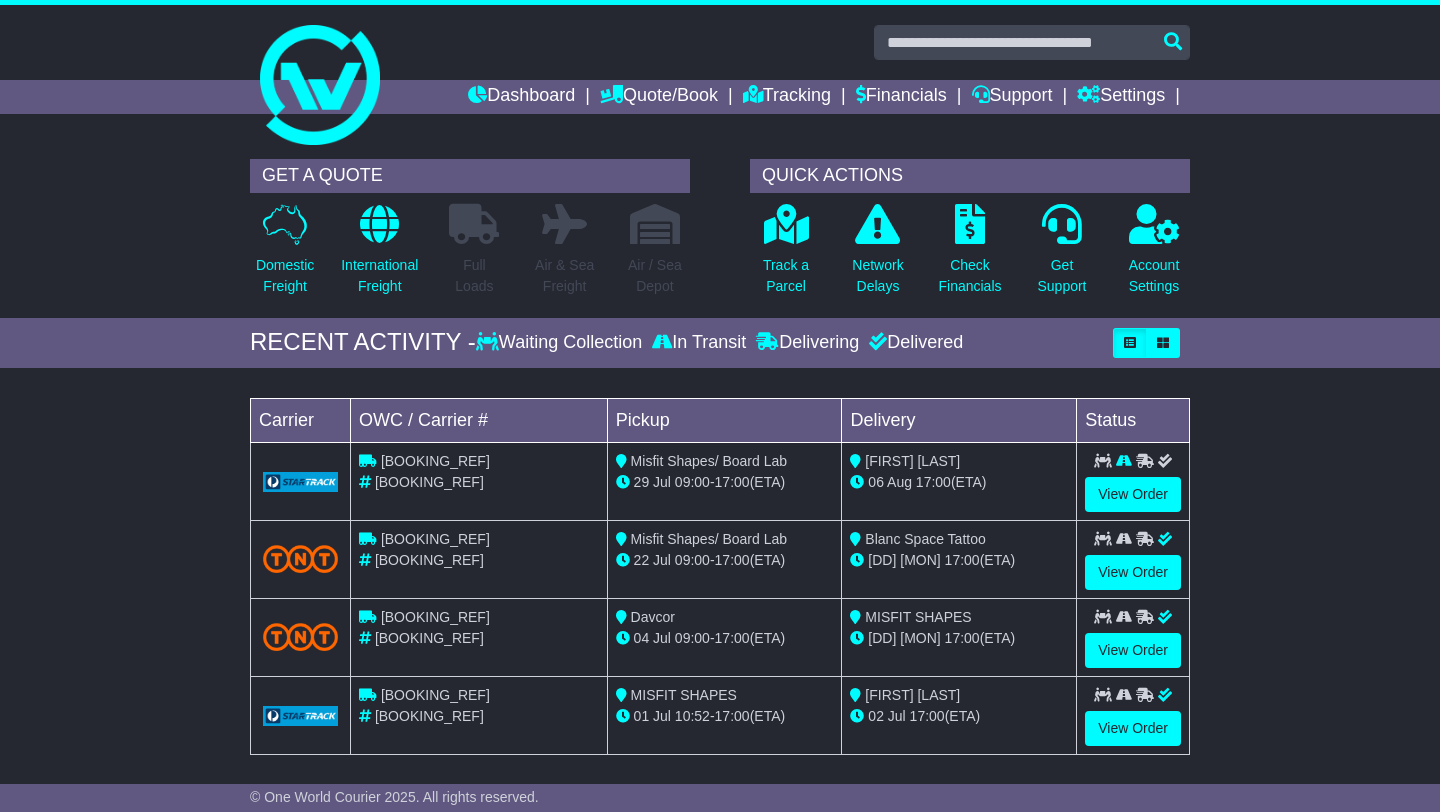 scroll, scrollTop: 0, scrollLeft: 0, axis: both 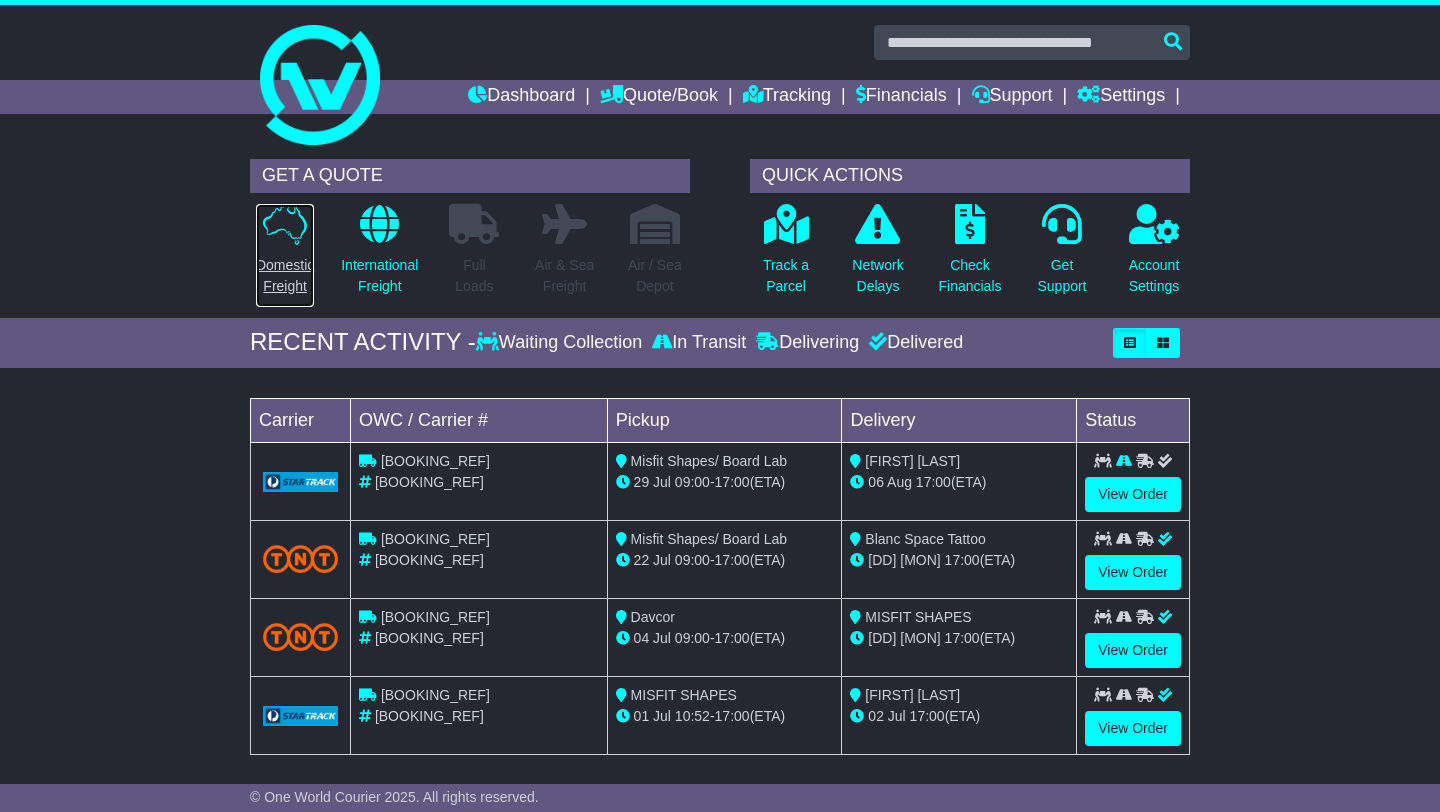 click on "Domestic Freight" at bounding box center [285, 276] 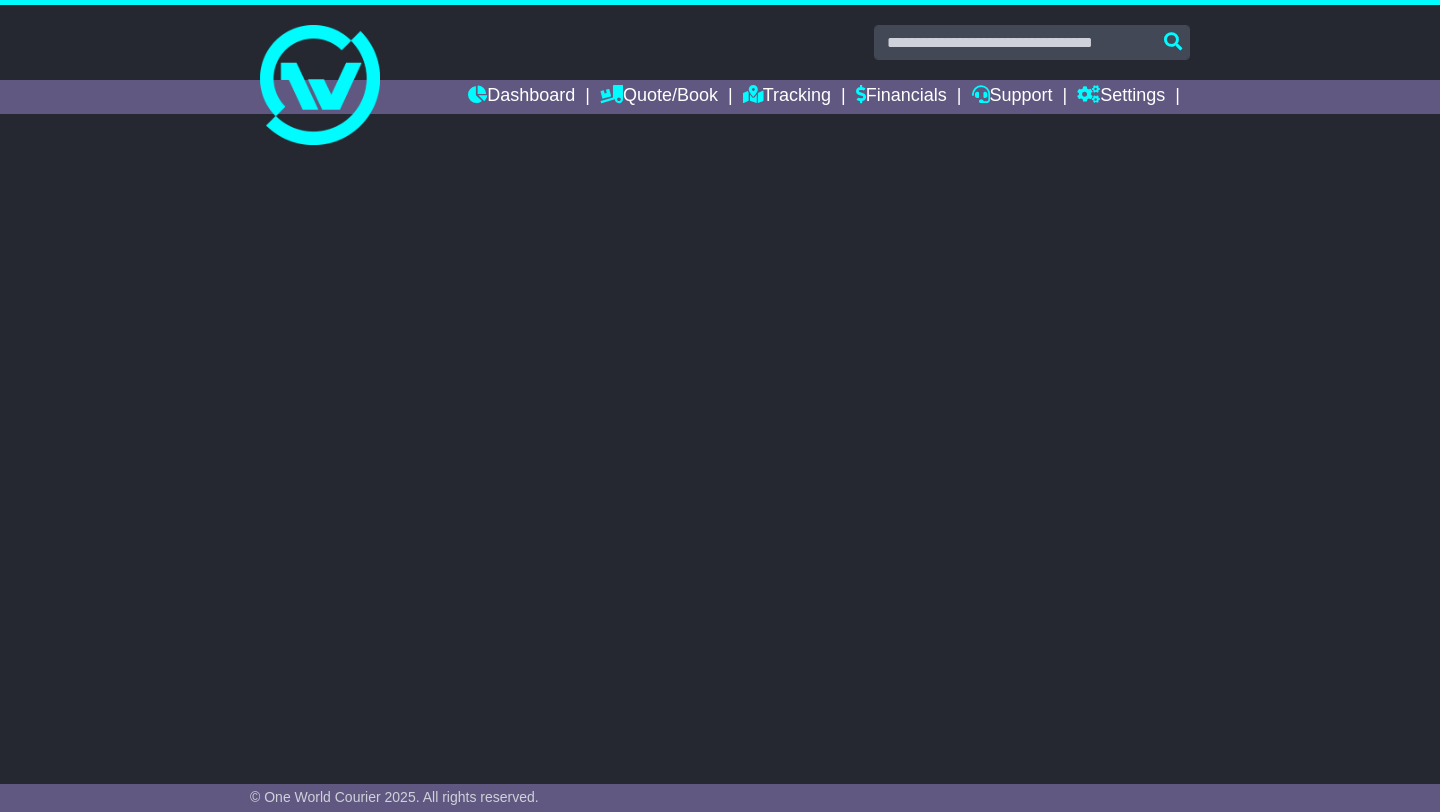 scroll, scrollTop: 0, scrollLeft: 0, axis: both 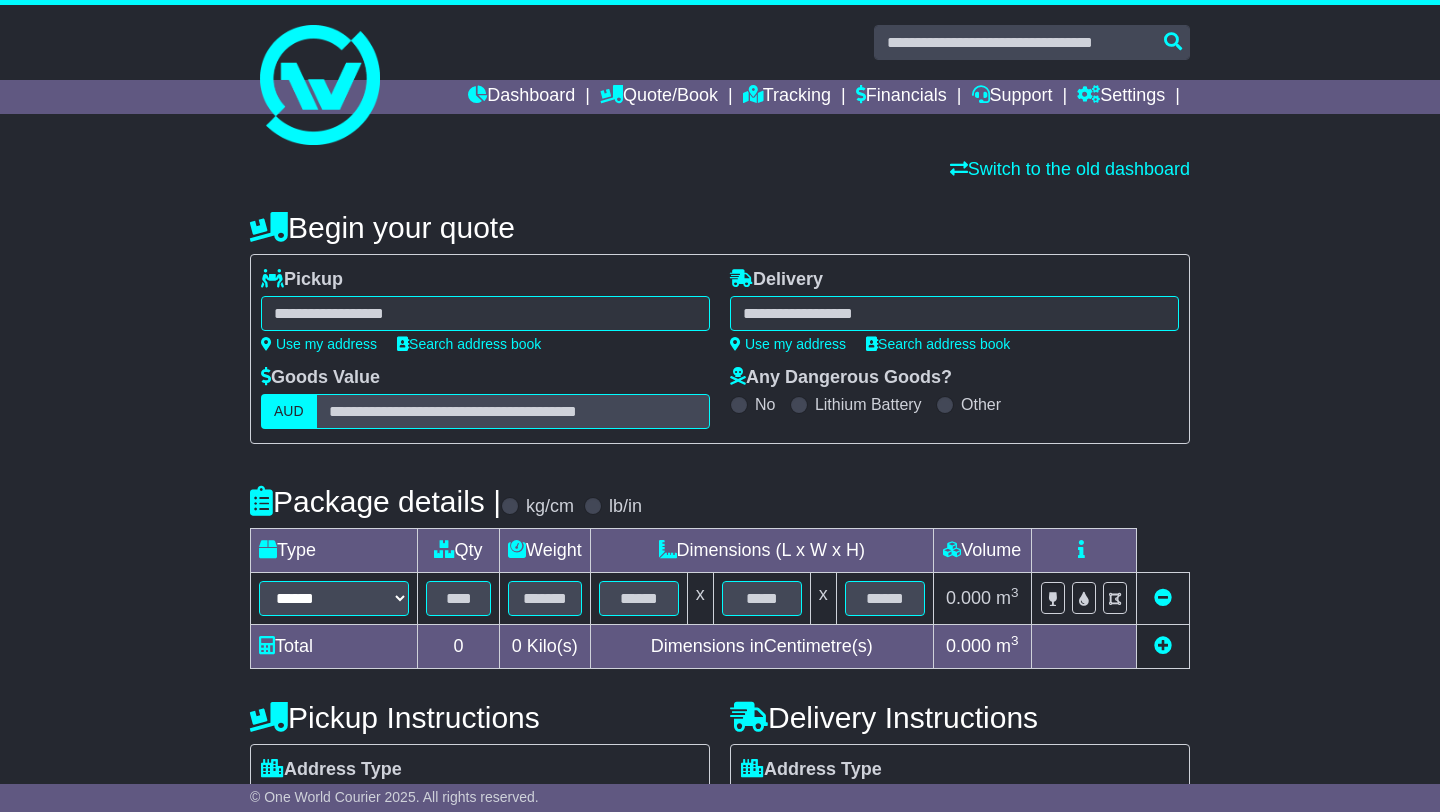 click at bounding box center [485, 313] 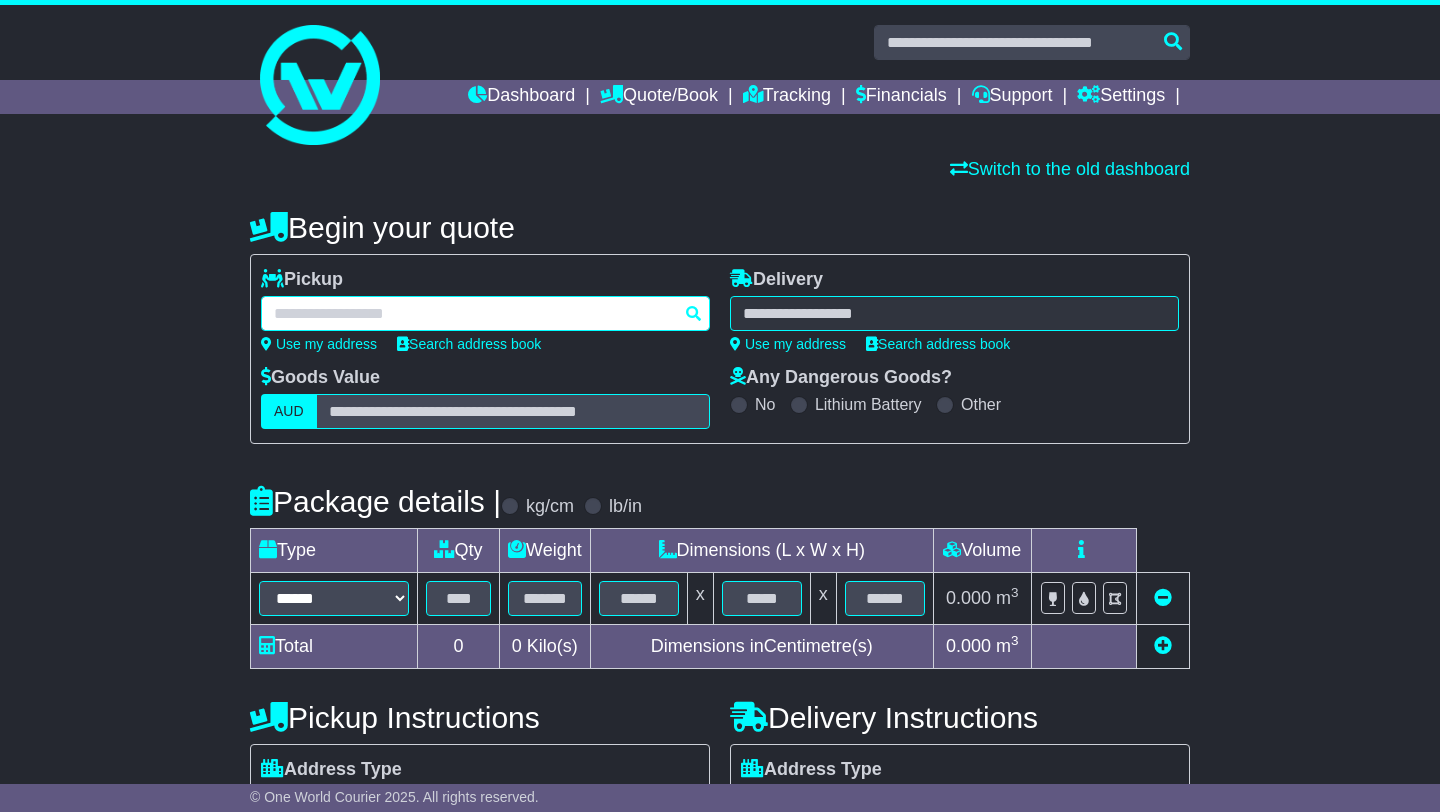 scroll, scrollTop: 1, scrollLeft: 0, axis: vertical 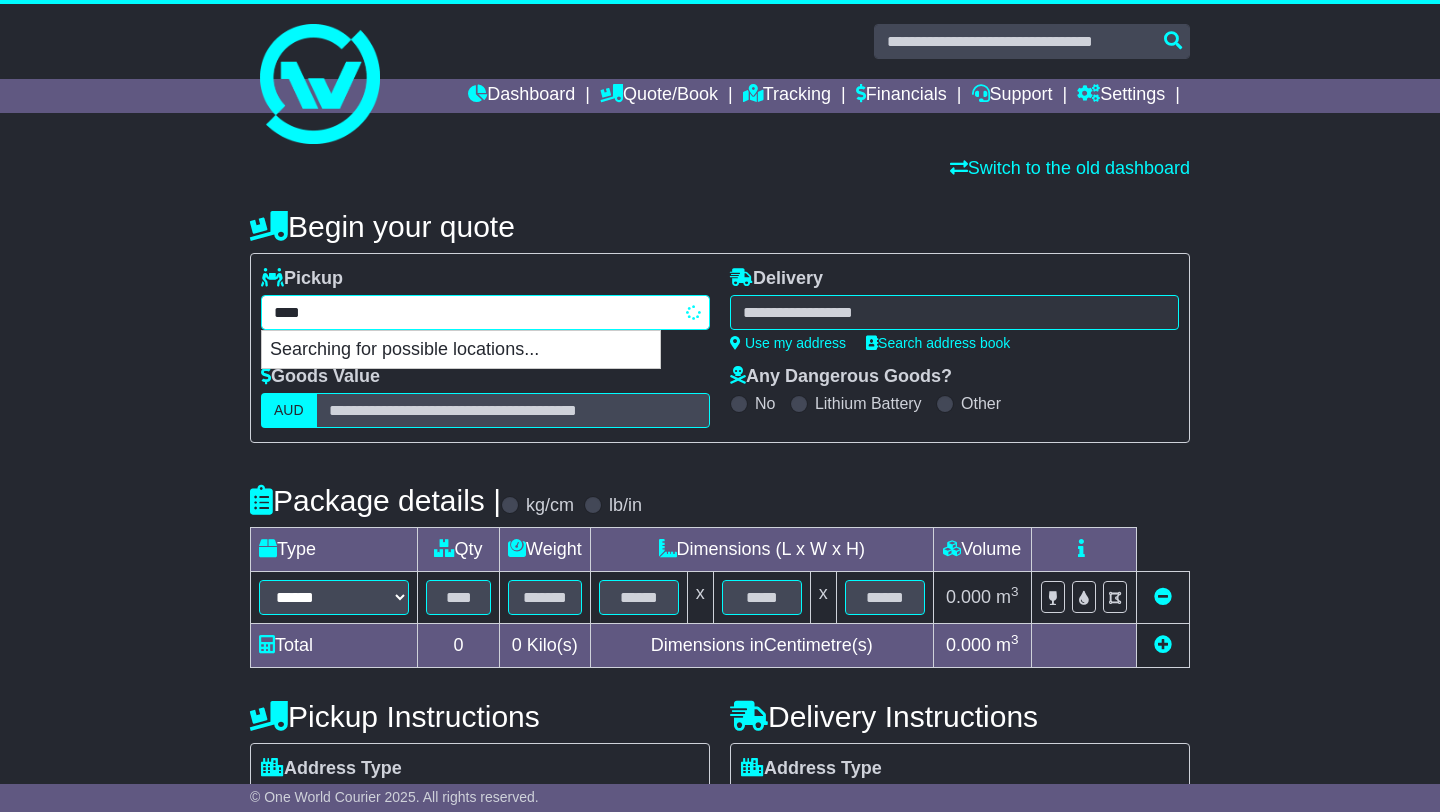 type on "*****" 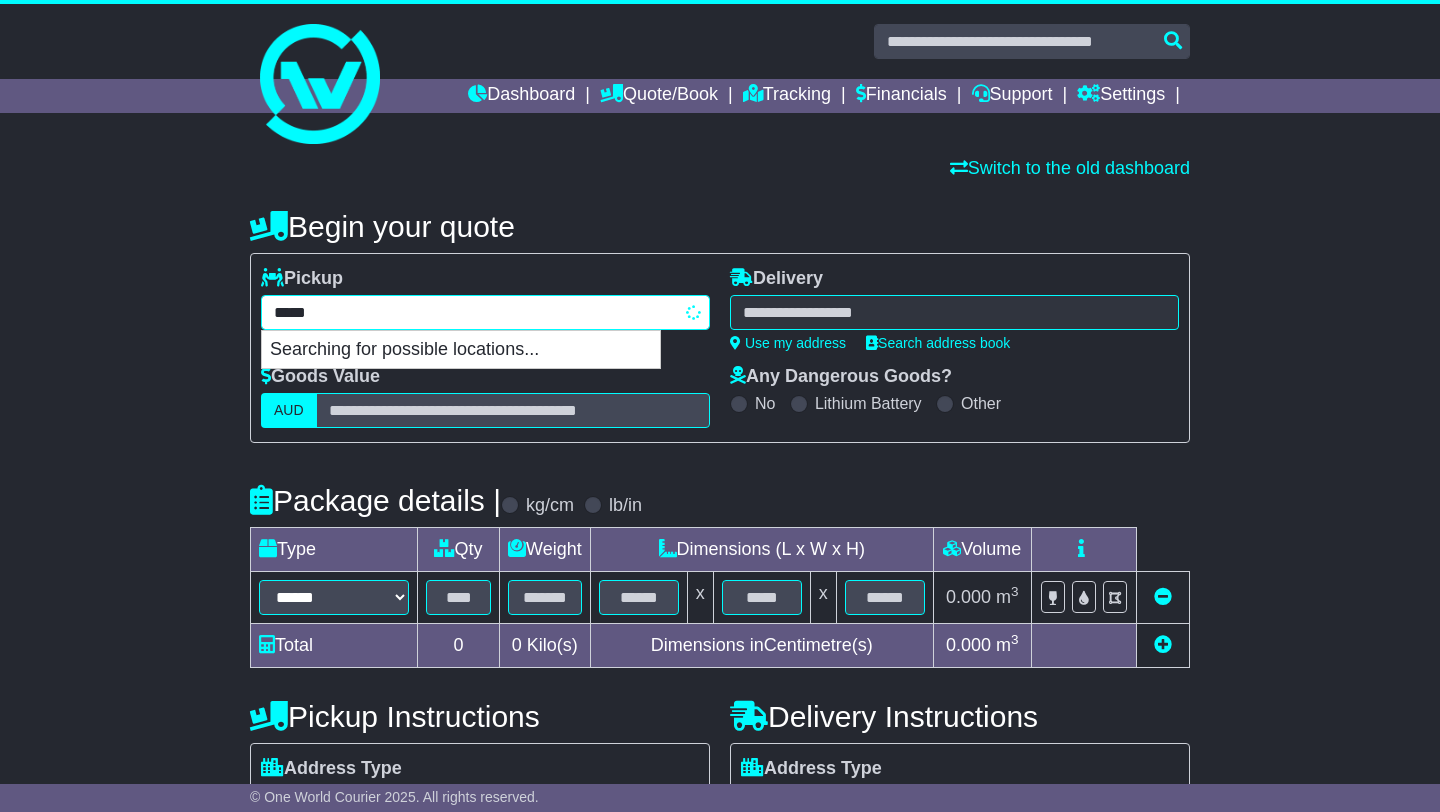 type on "**********" 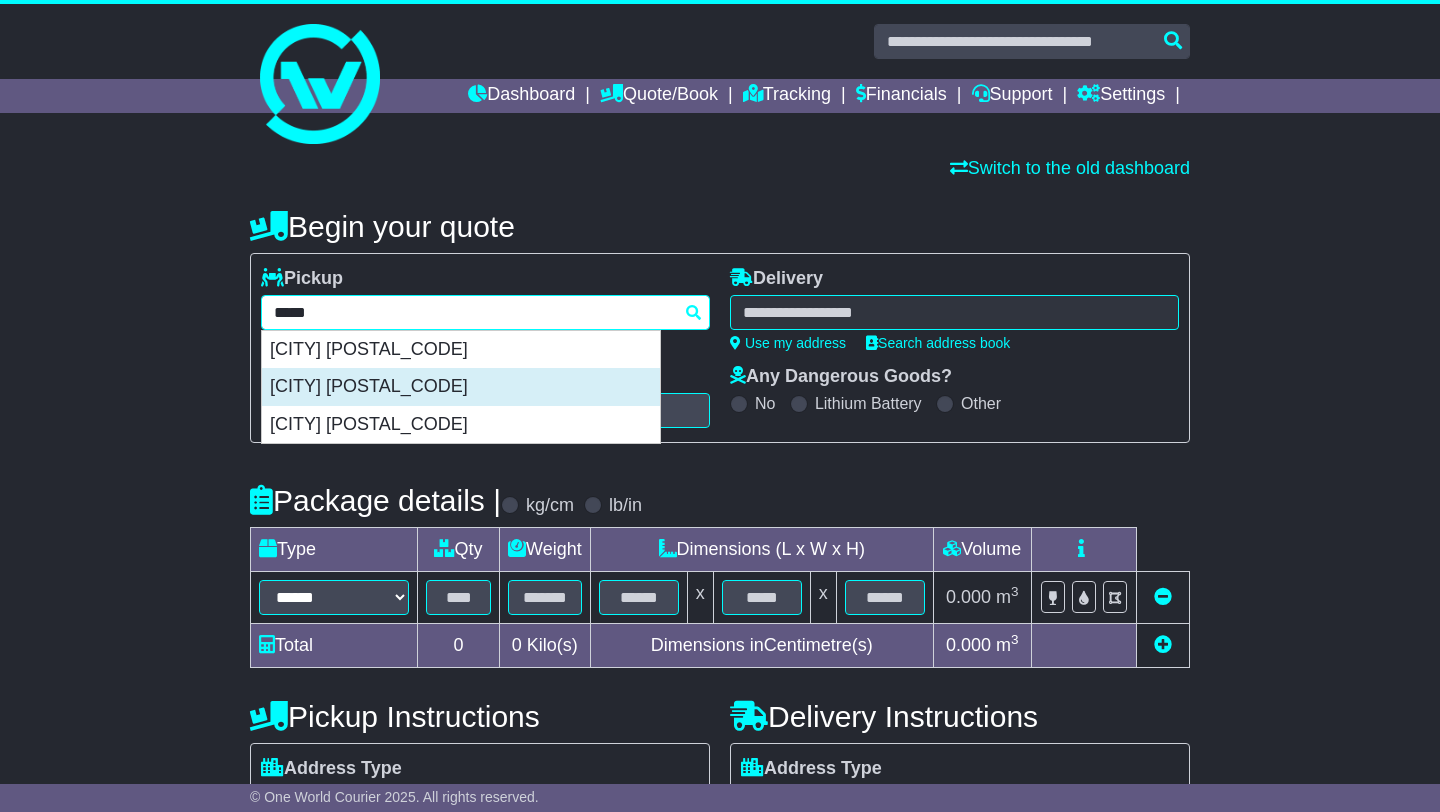 click on "[CITY] [POSTAL_CODE]" at bounding box center (461, 387) 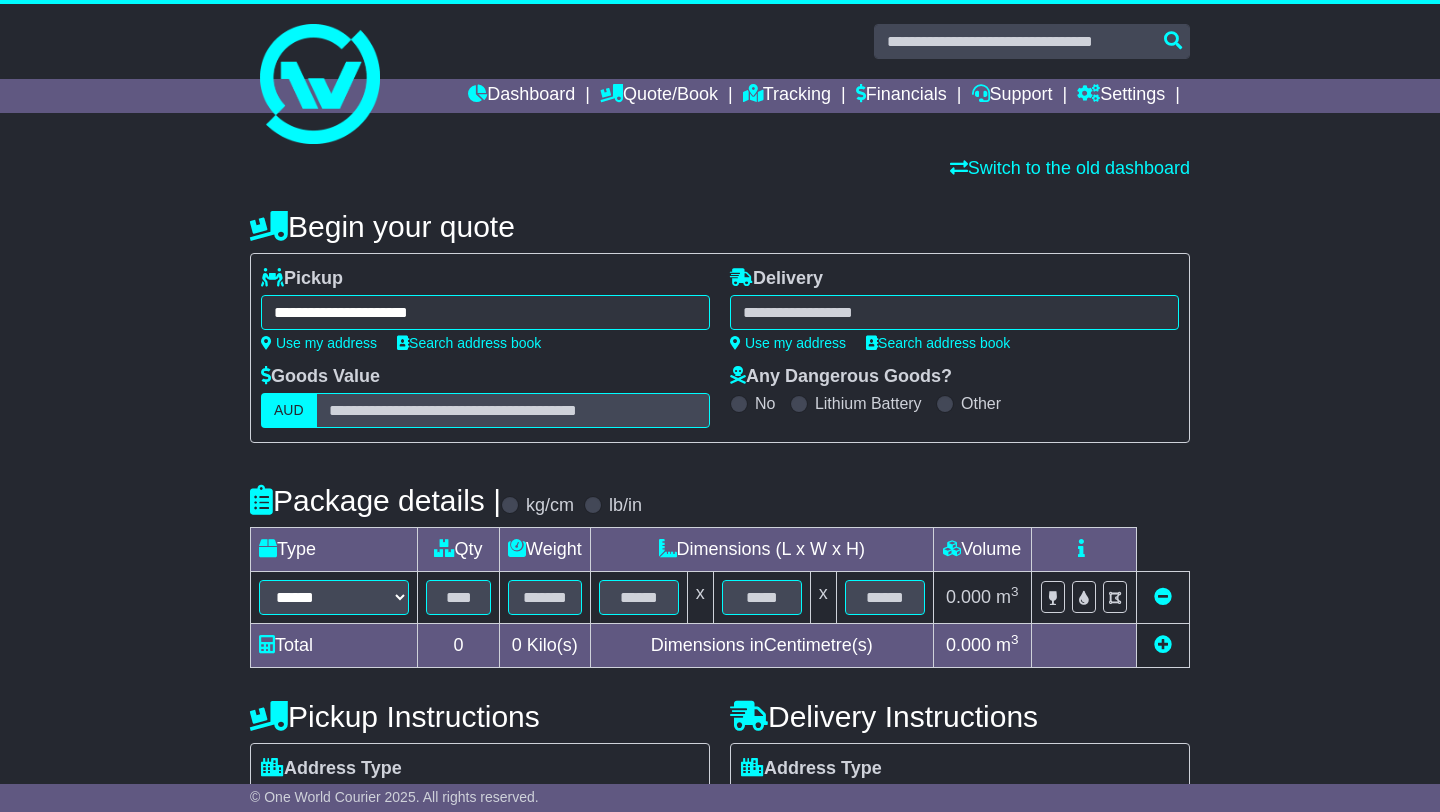 type on "**********" 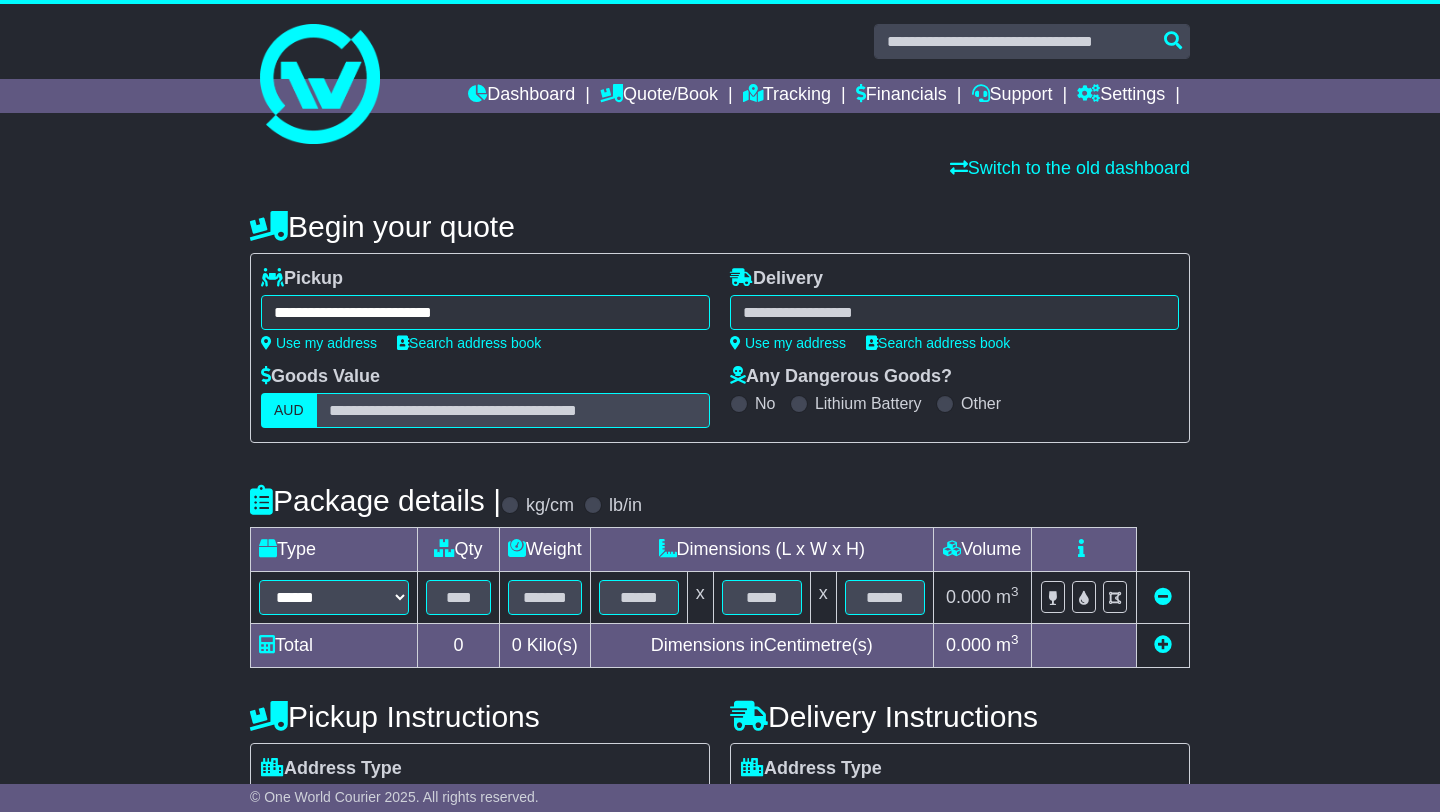 click at bounding box center [954, 312] 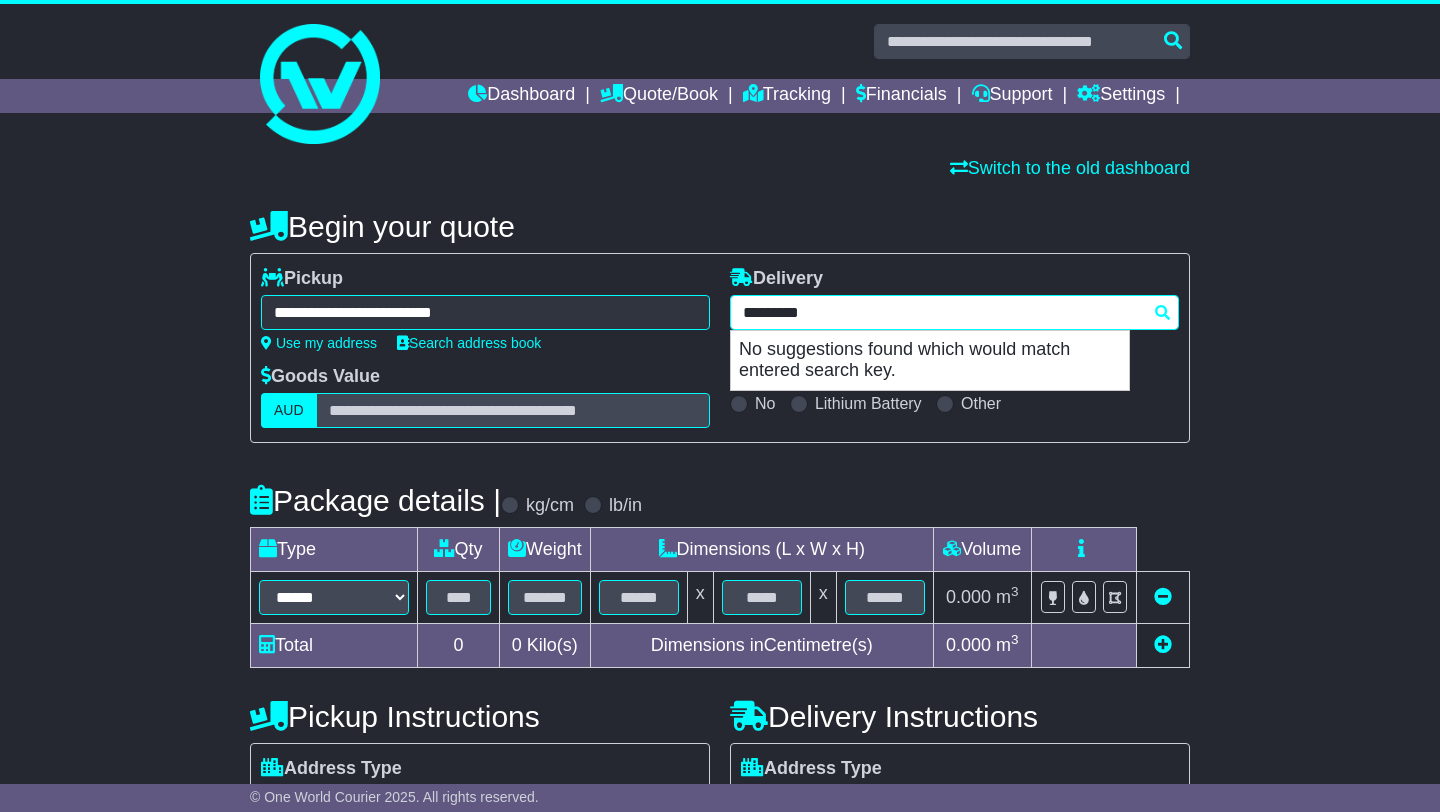 click on "********* No suggestions found which would match entered search key." at bounding box center (954, 312) 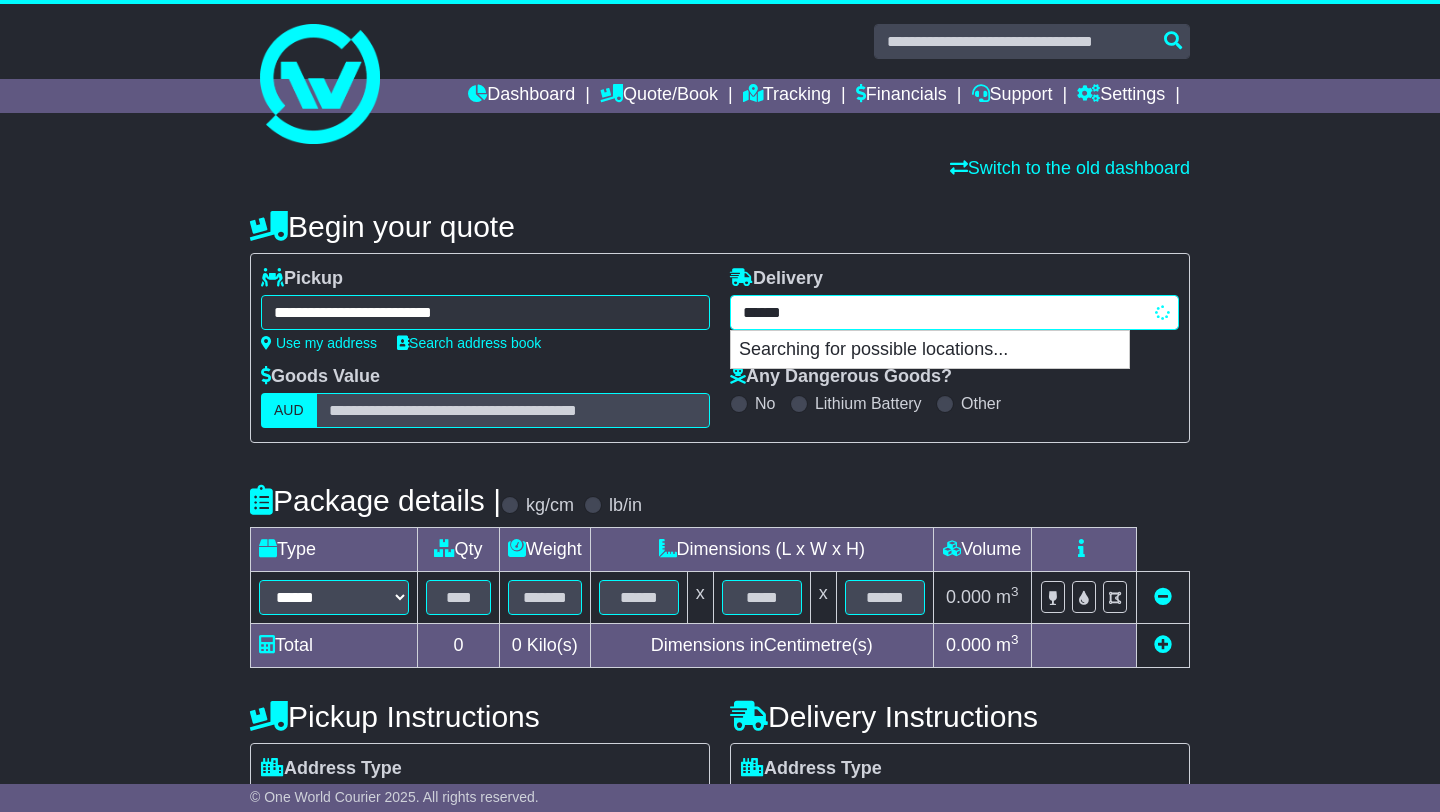 type on "*****" 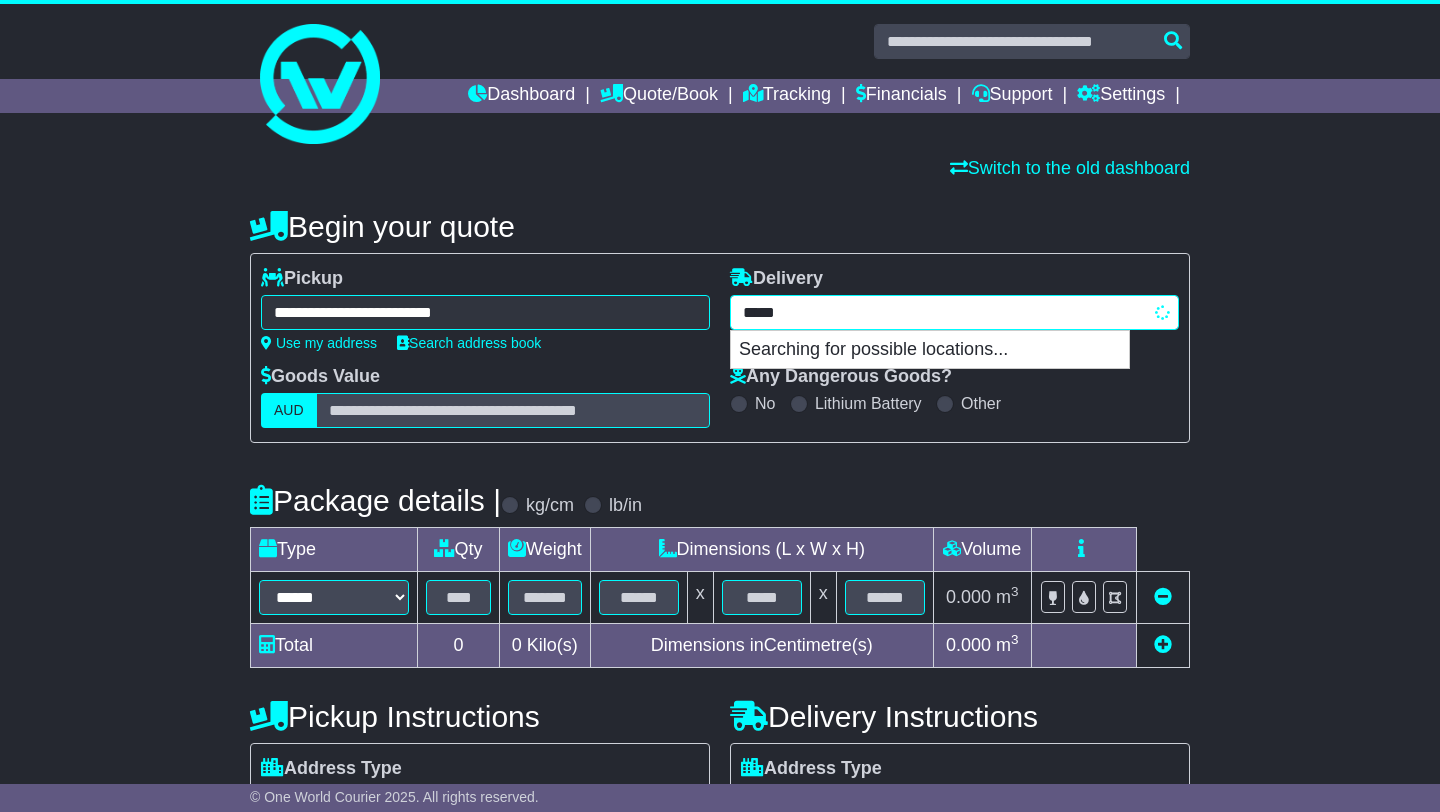 type on "*********" 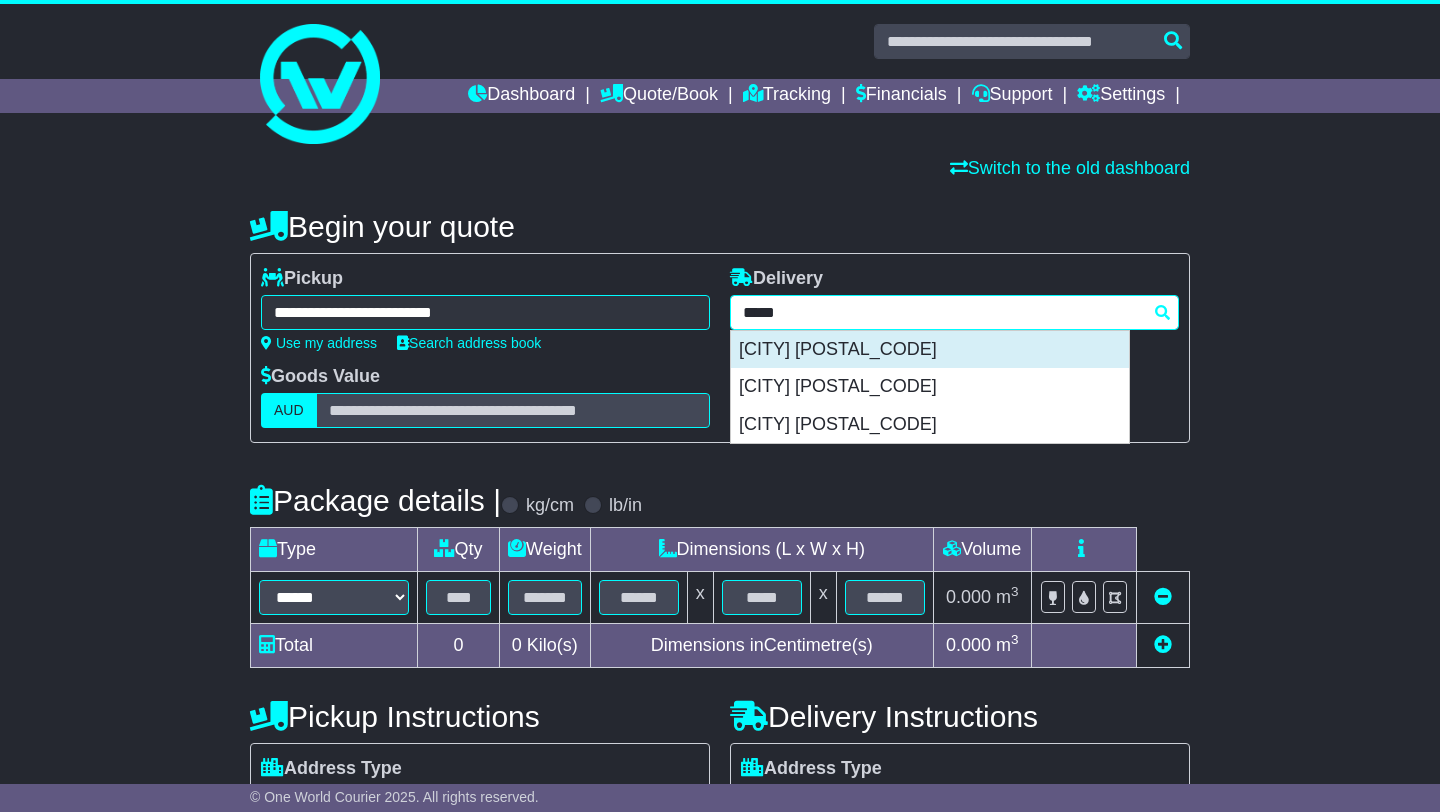 click on "[CITY] [POSTAL_CODE]" at bounding box center (930, 350) 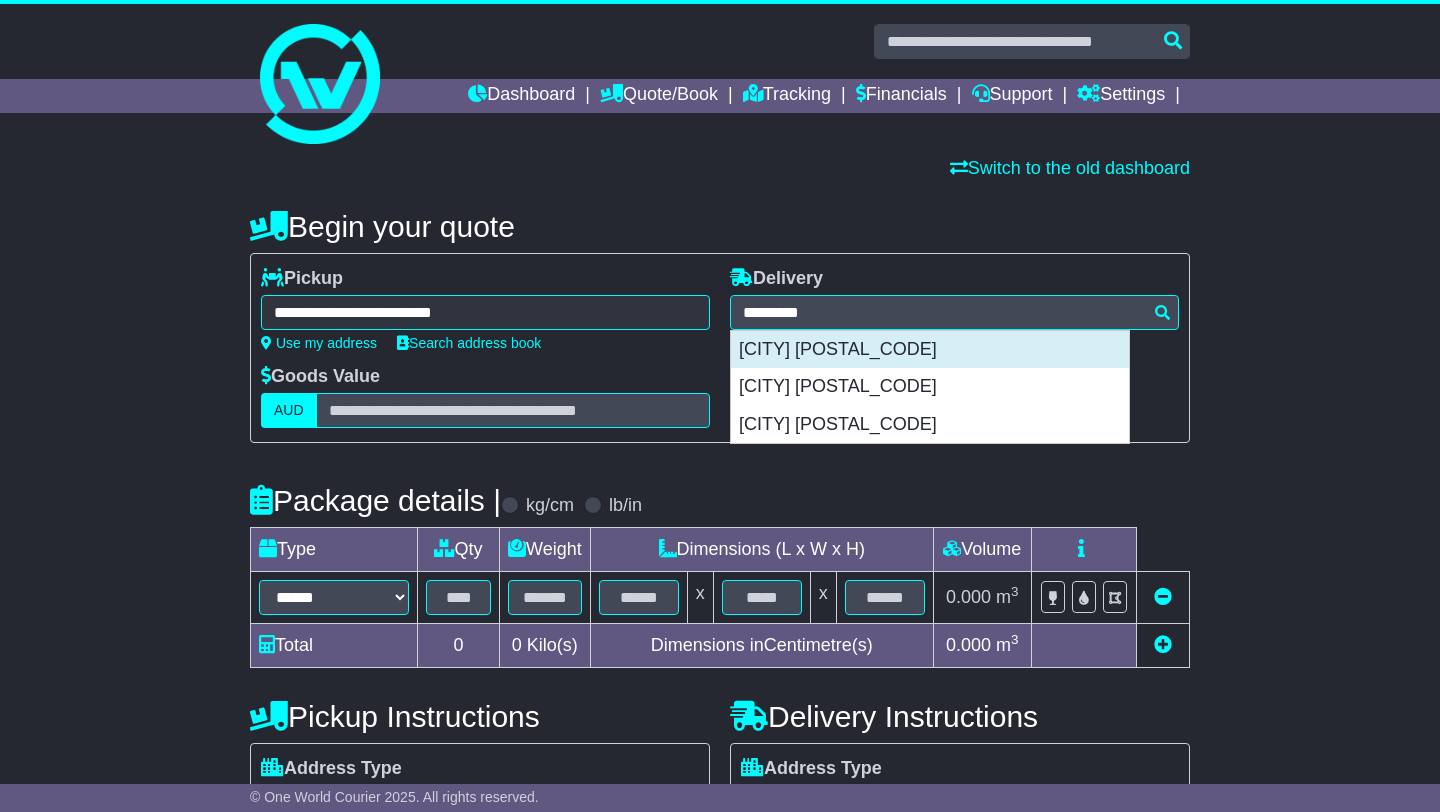 type on "**********" 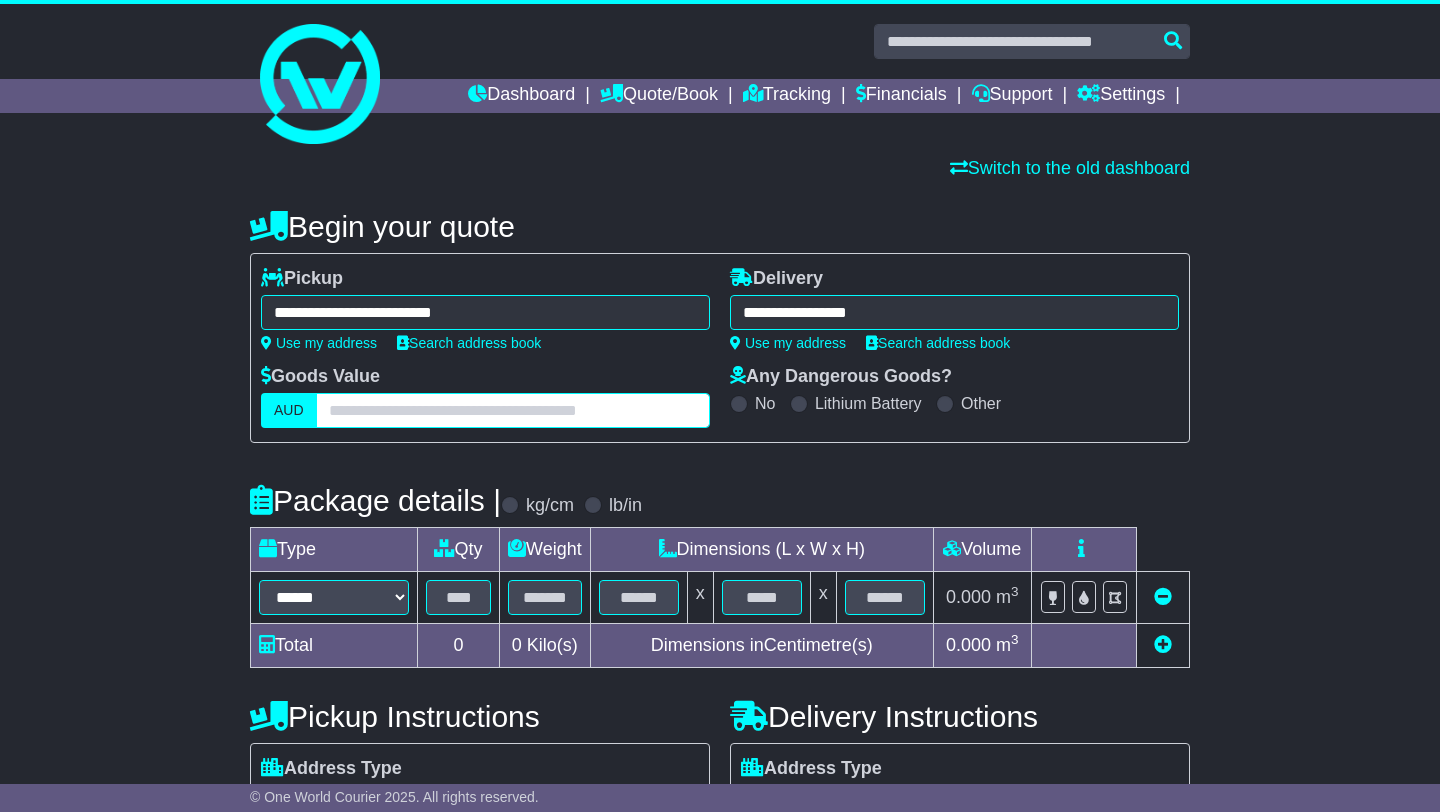 click at bounding box center [513, 410] 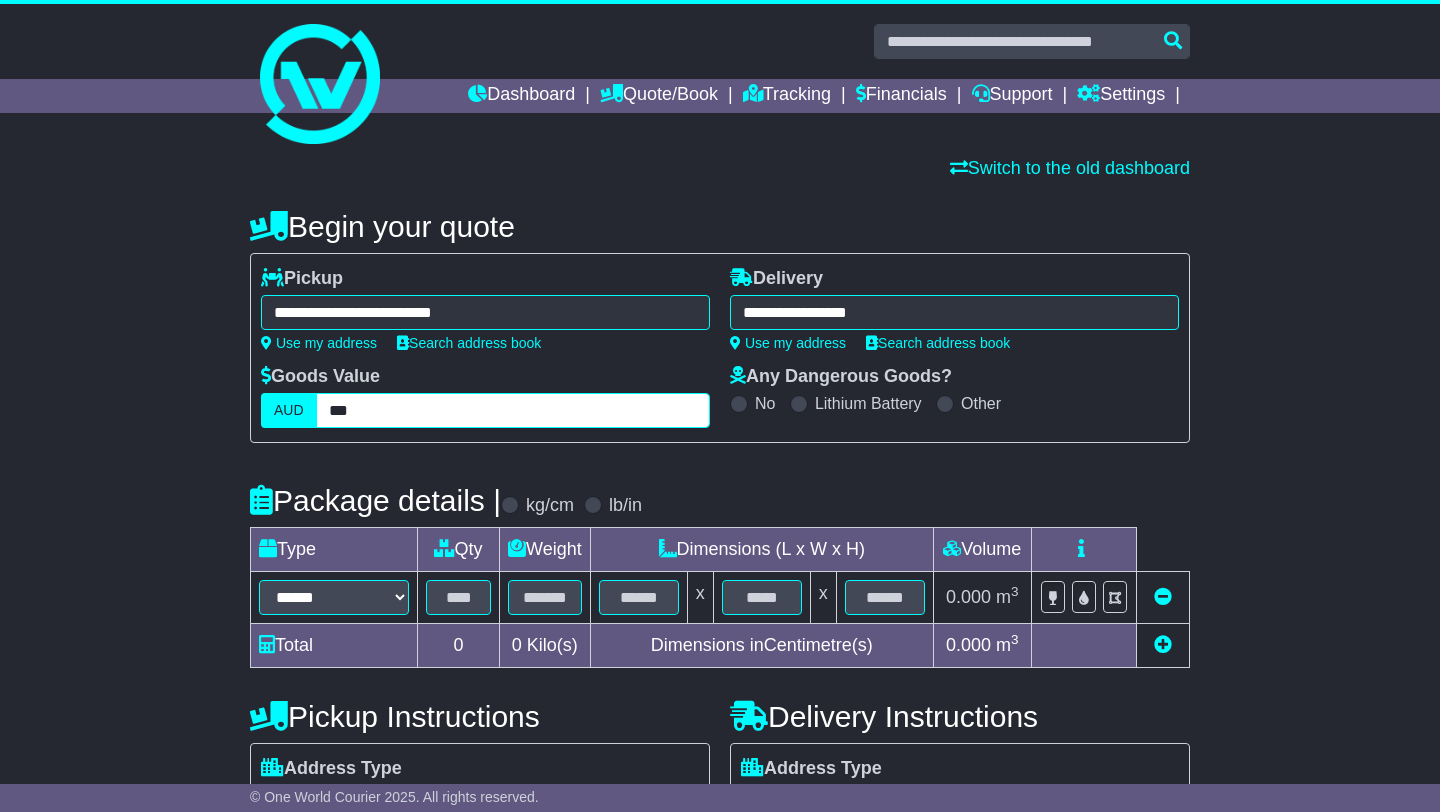 type on "***" 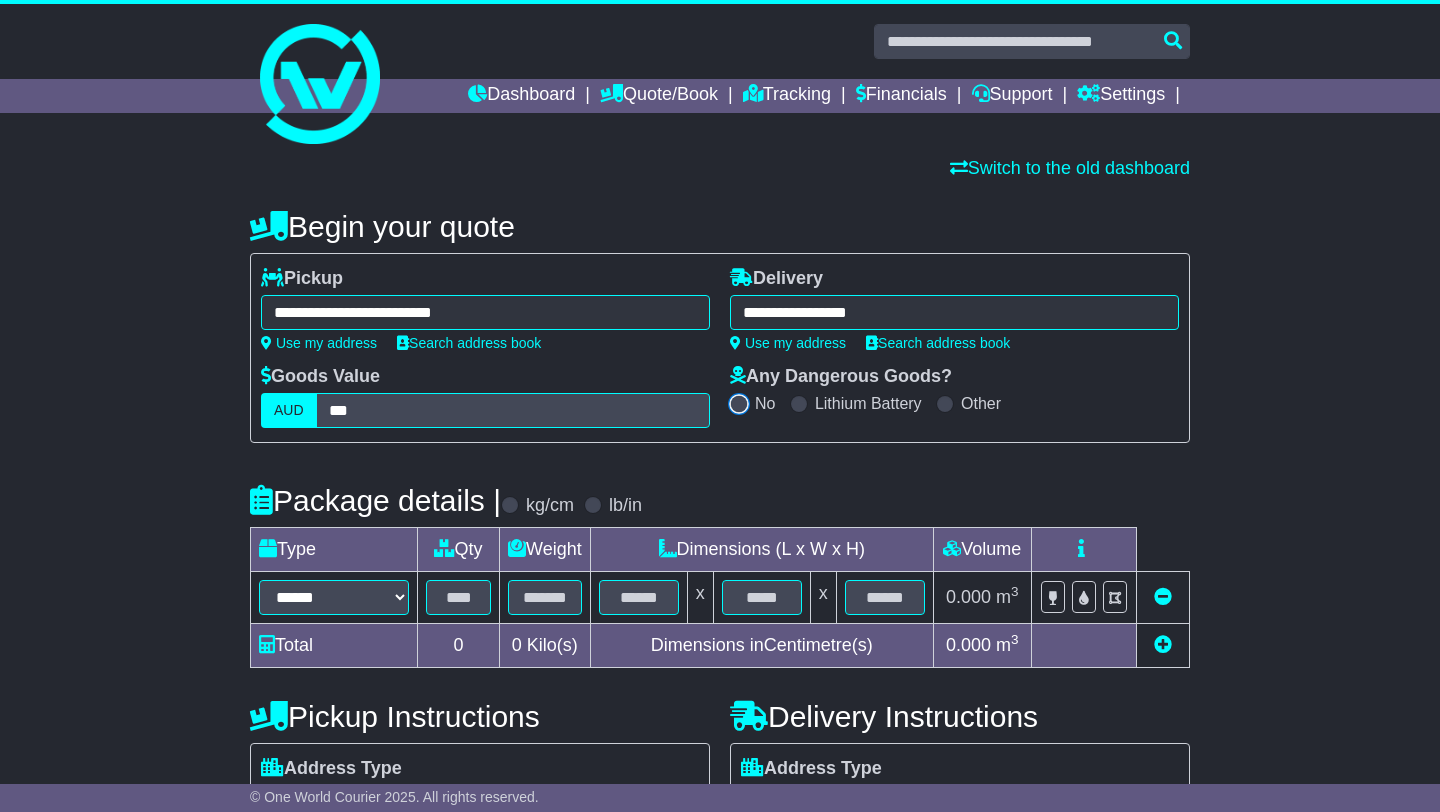 scroll, scrollTop: 46, scrollLeft: 0, axis: vertical 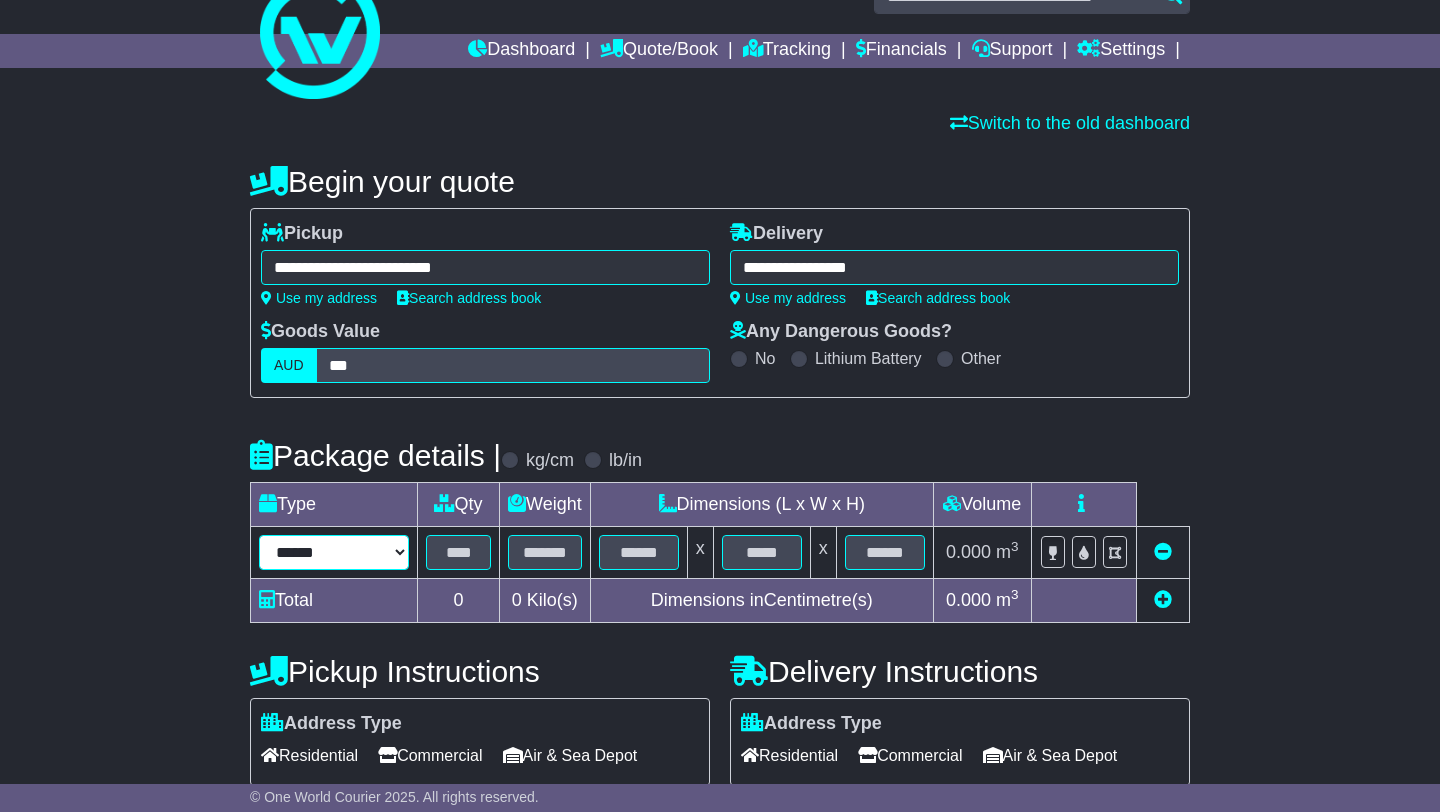 click on "****** ****** *** ******** ***** **** **** ****** *** *******" at bounding box center (334, 552) 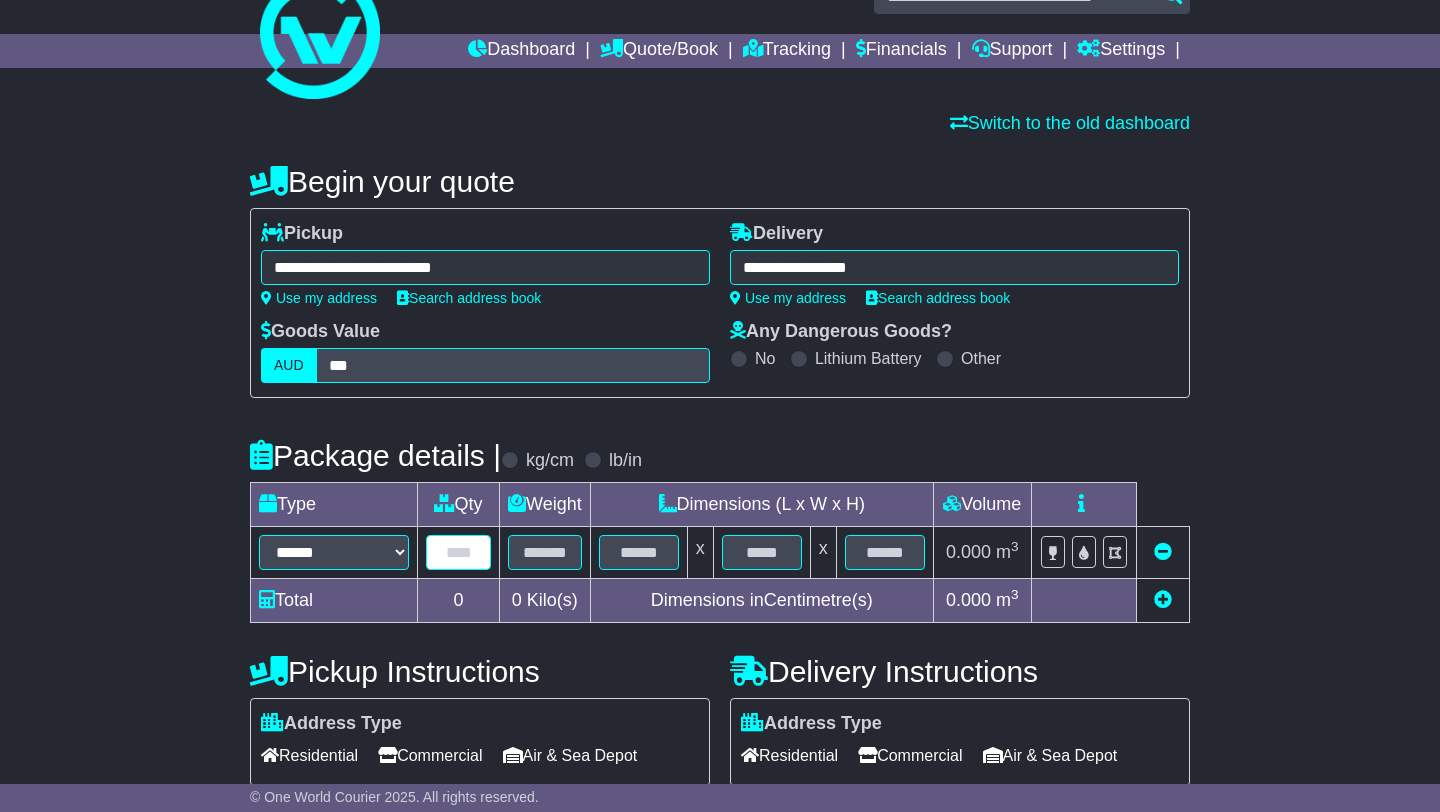 click at bounding box center (458, 552) 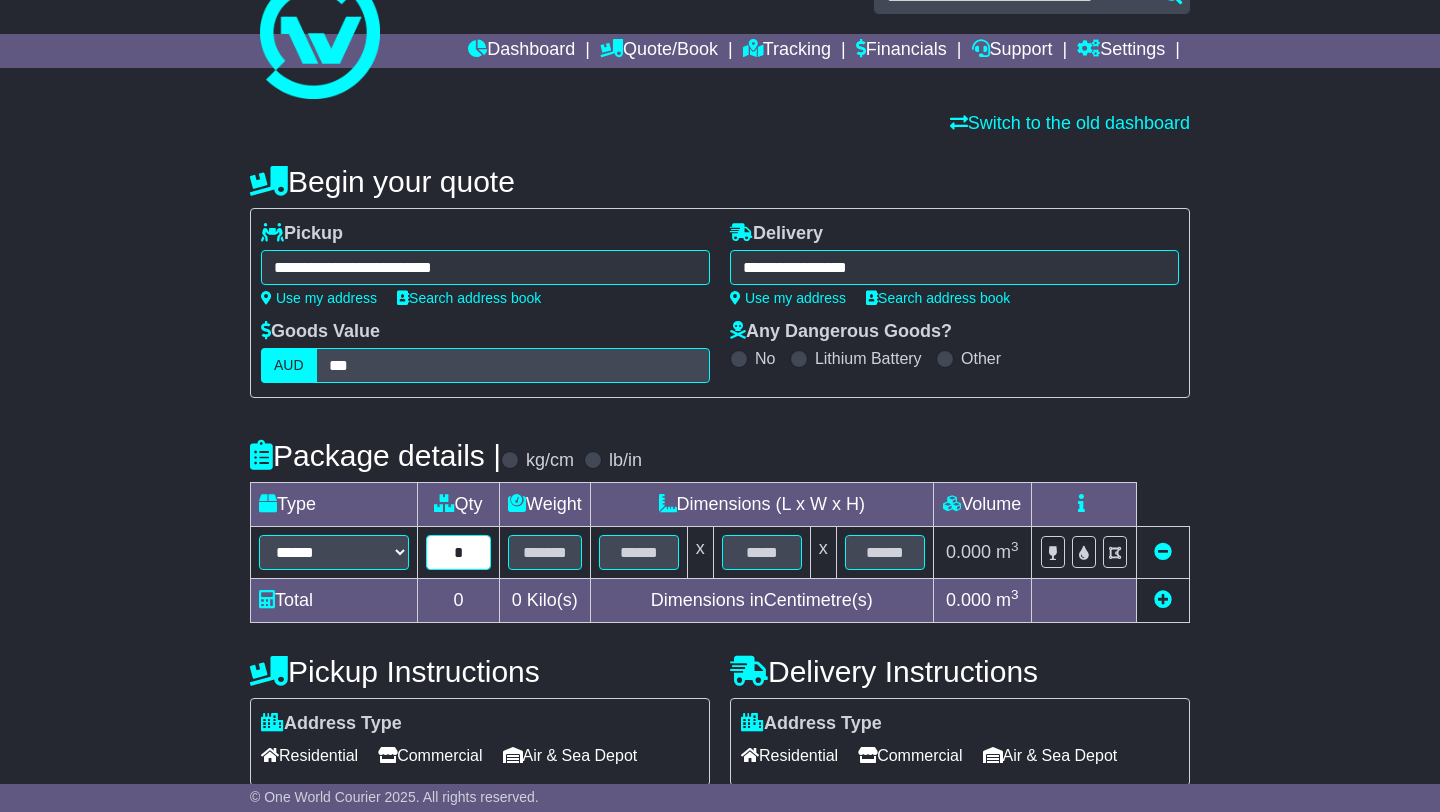 type on "*" 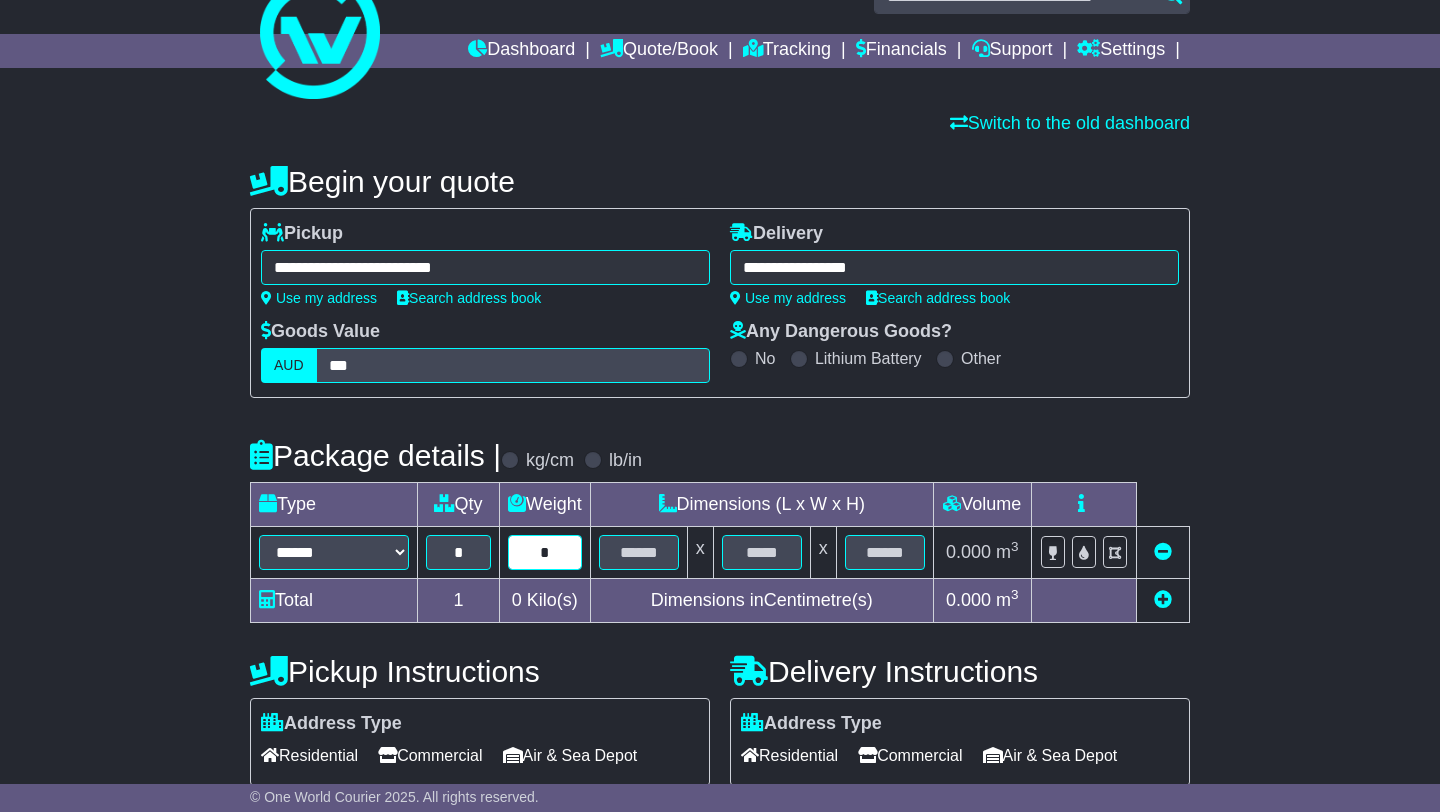 type on "*" 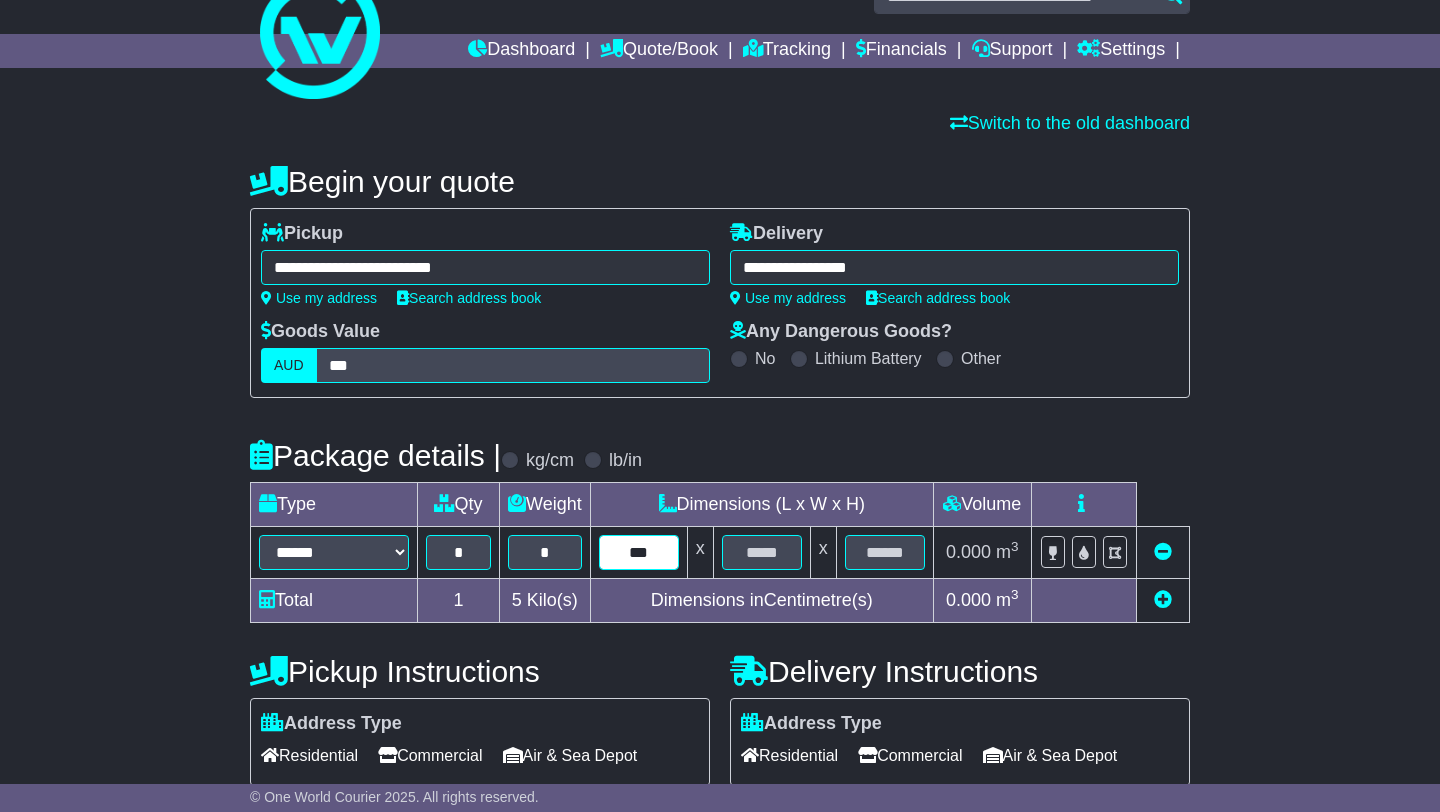 type on "***" 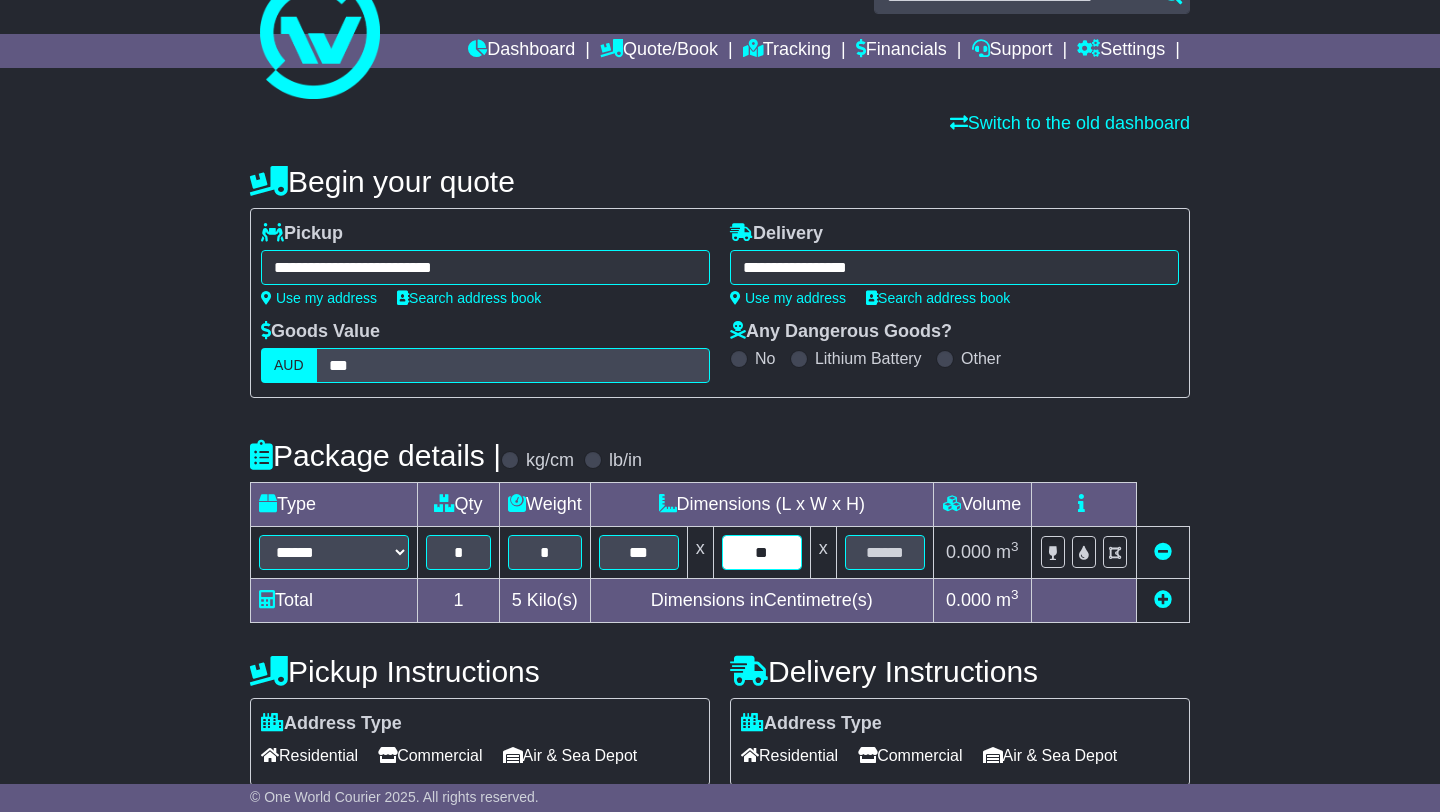 type on "**" 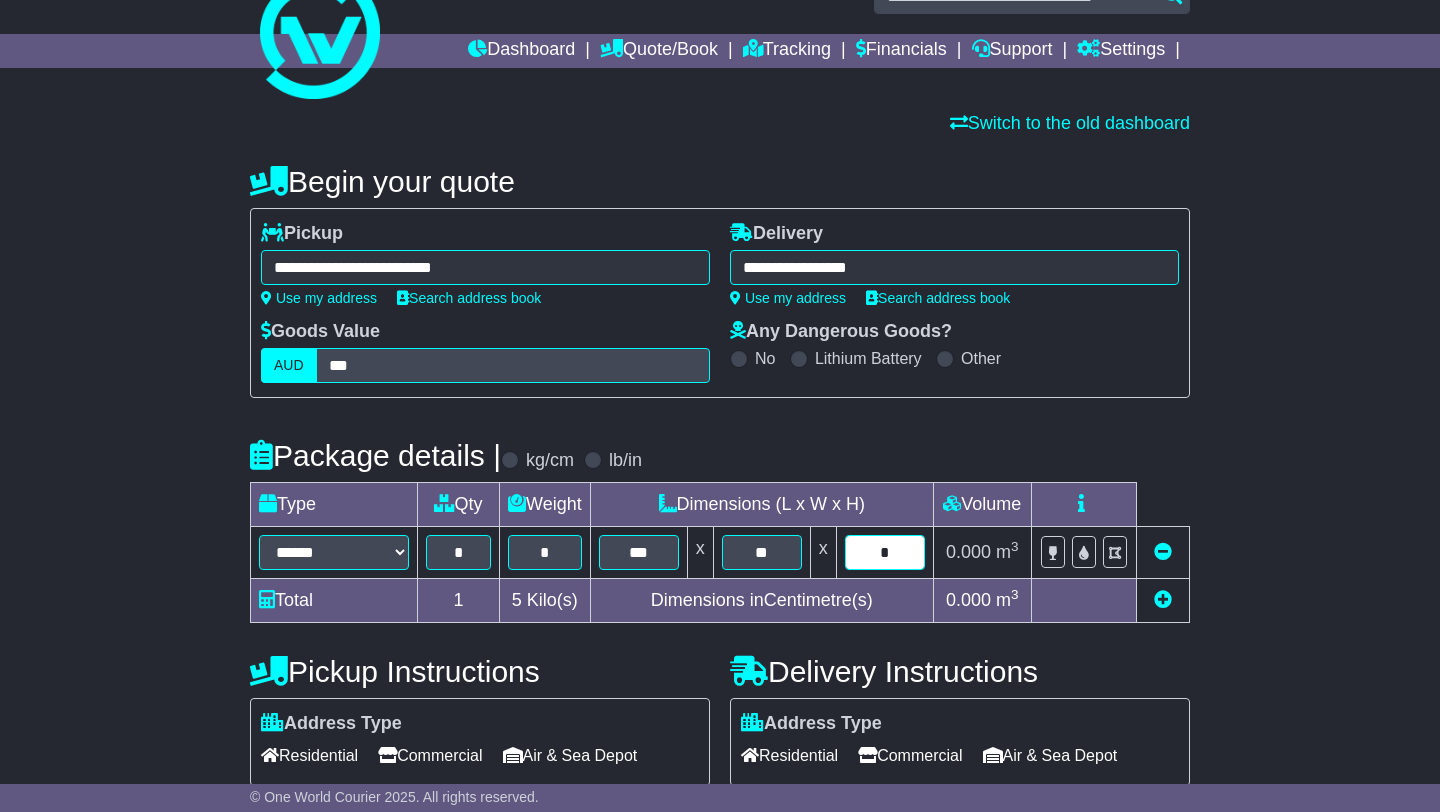 type on "*" 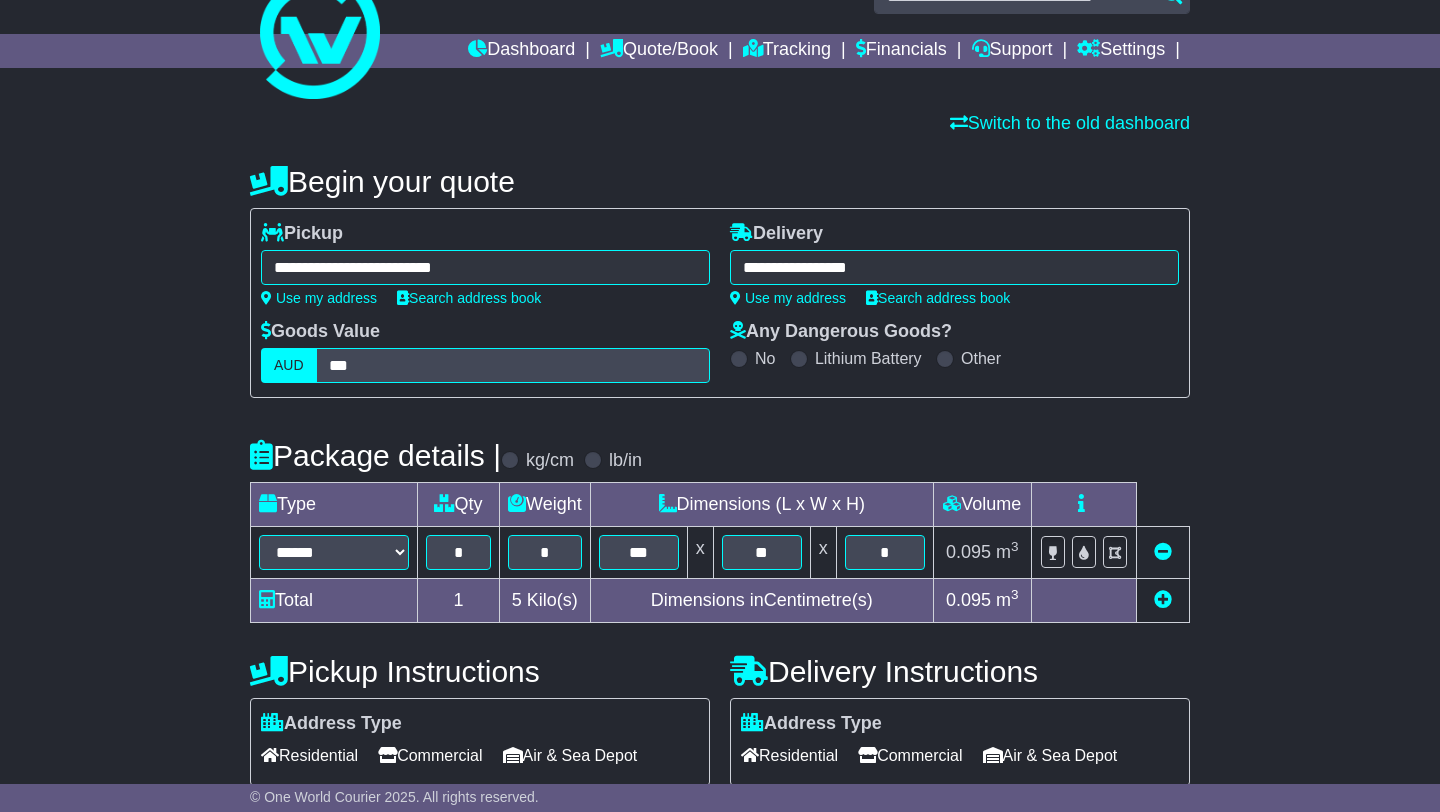 scroll, scrollTop: 464, scrollLeft: 0, axis: vertical 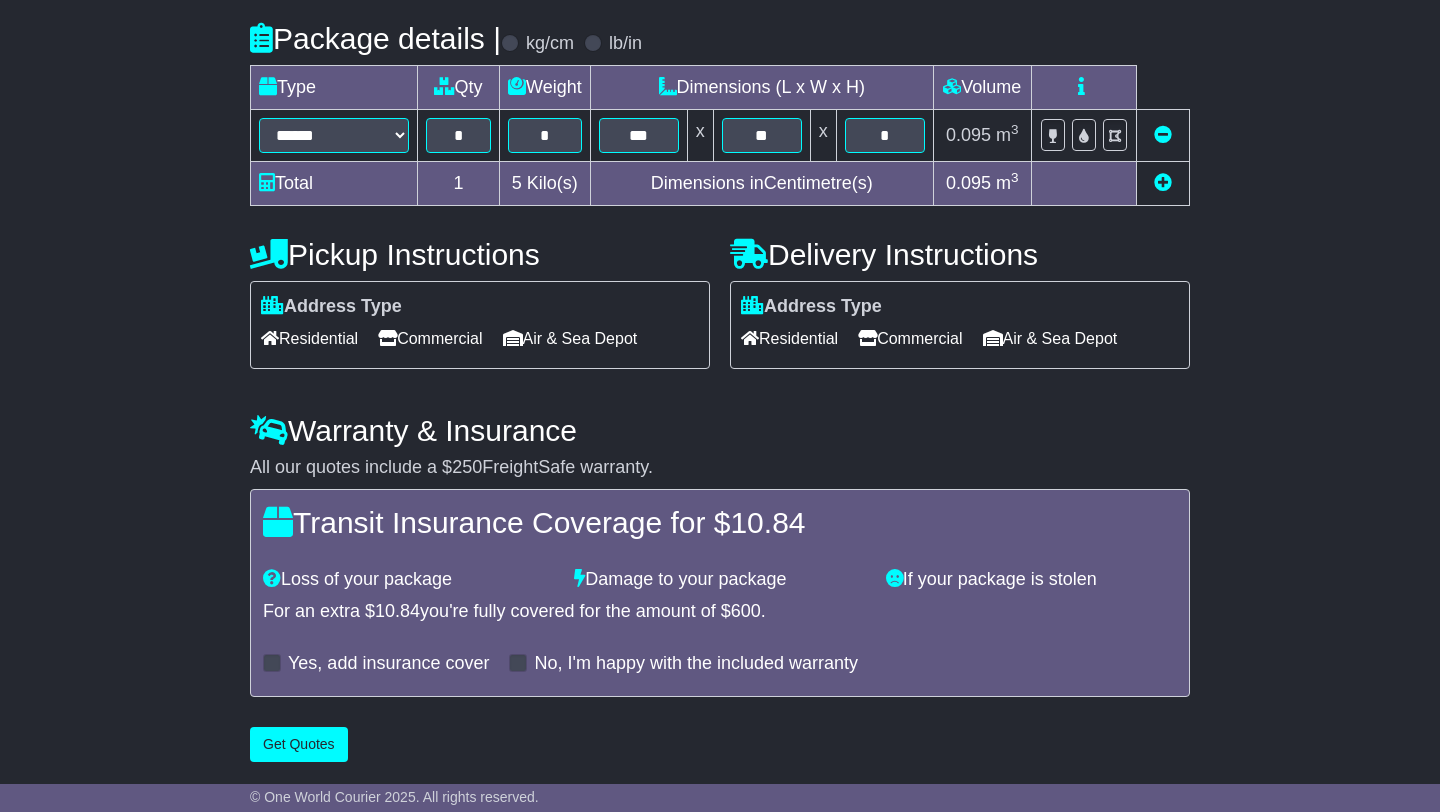 click on "Commercial" at bounding box center (430, 338) 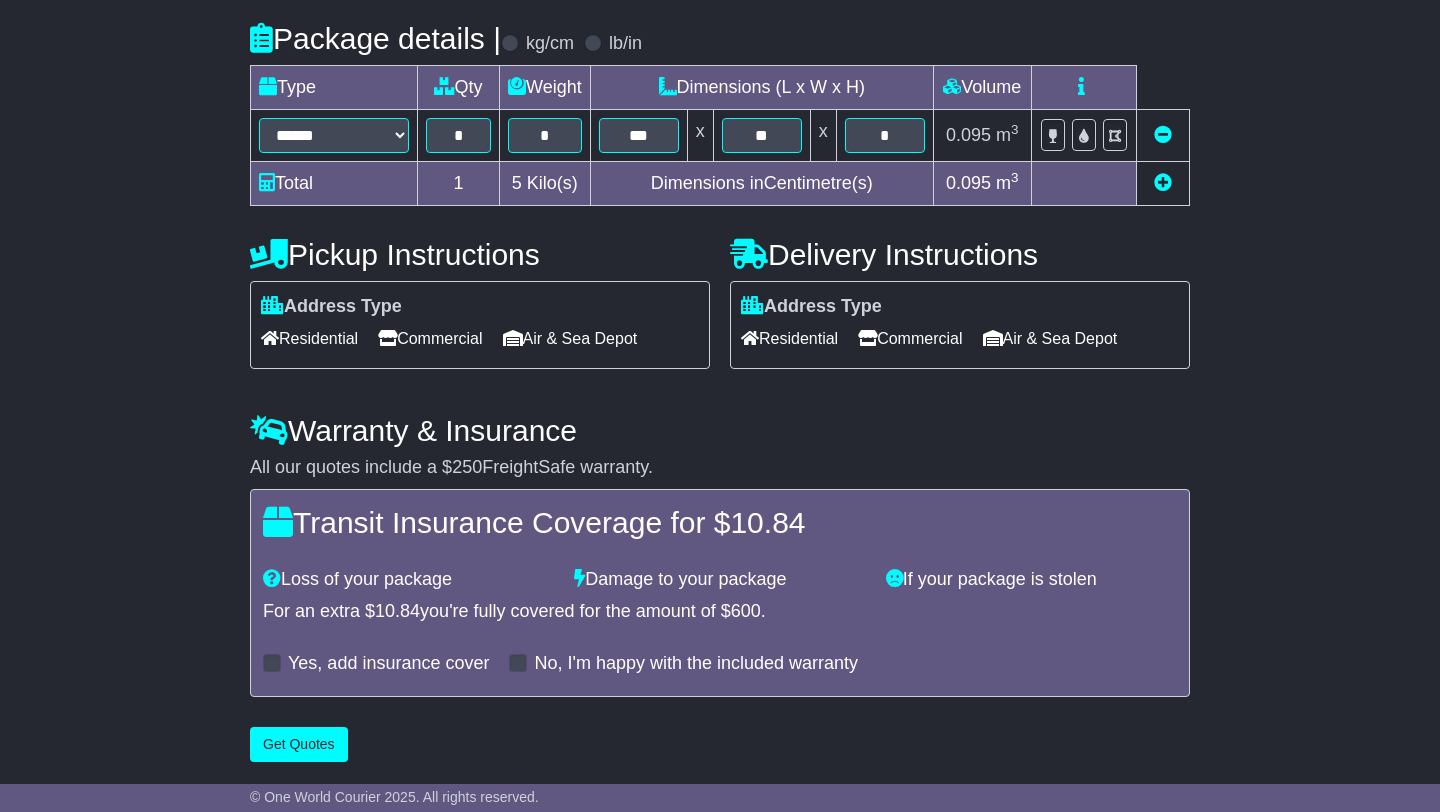 click on "Yes, add insurance cover" at bounding box center (376, 664) 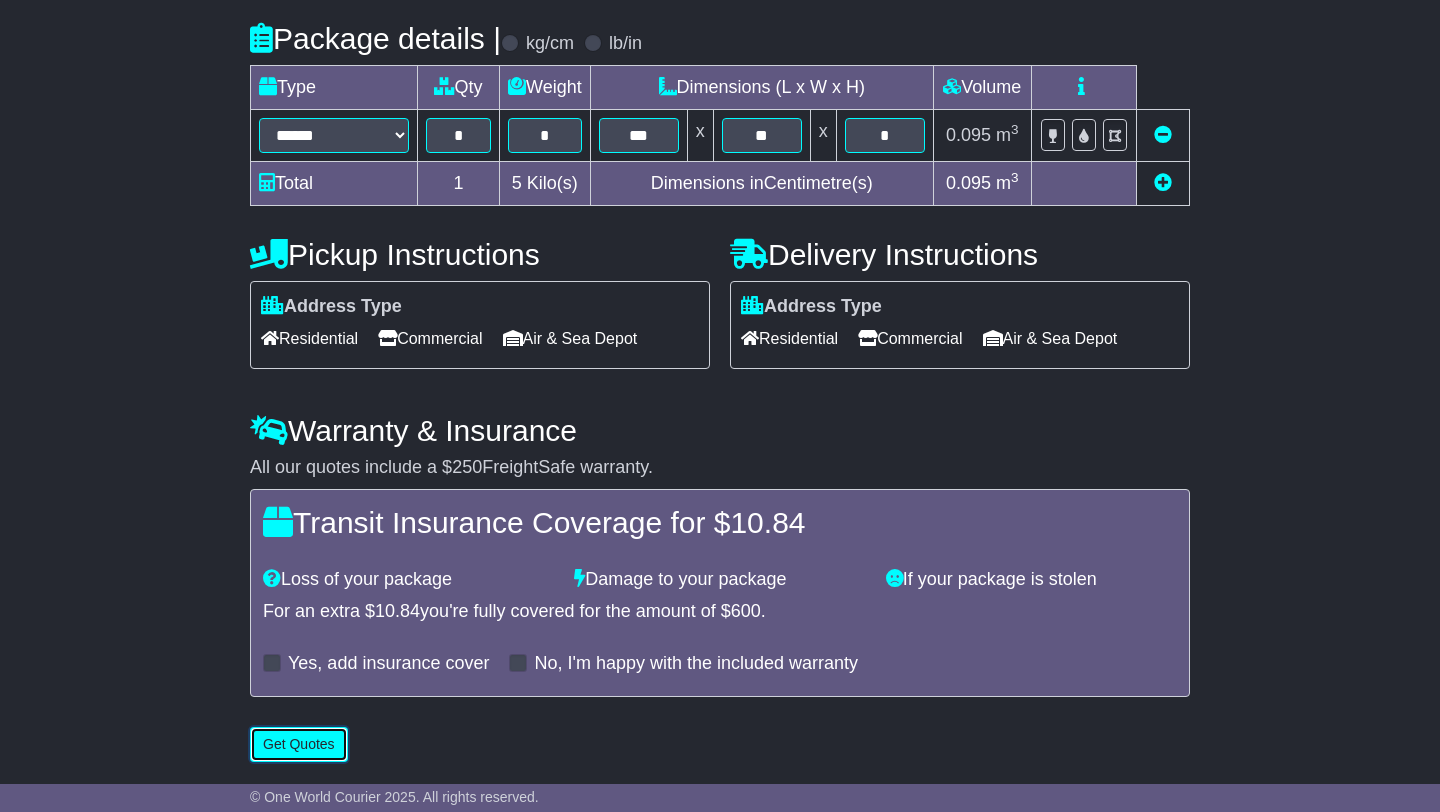 click on "Get Quotes" at bounding box center (299, 744) 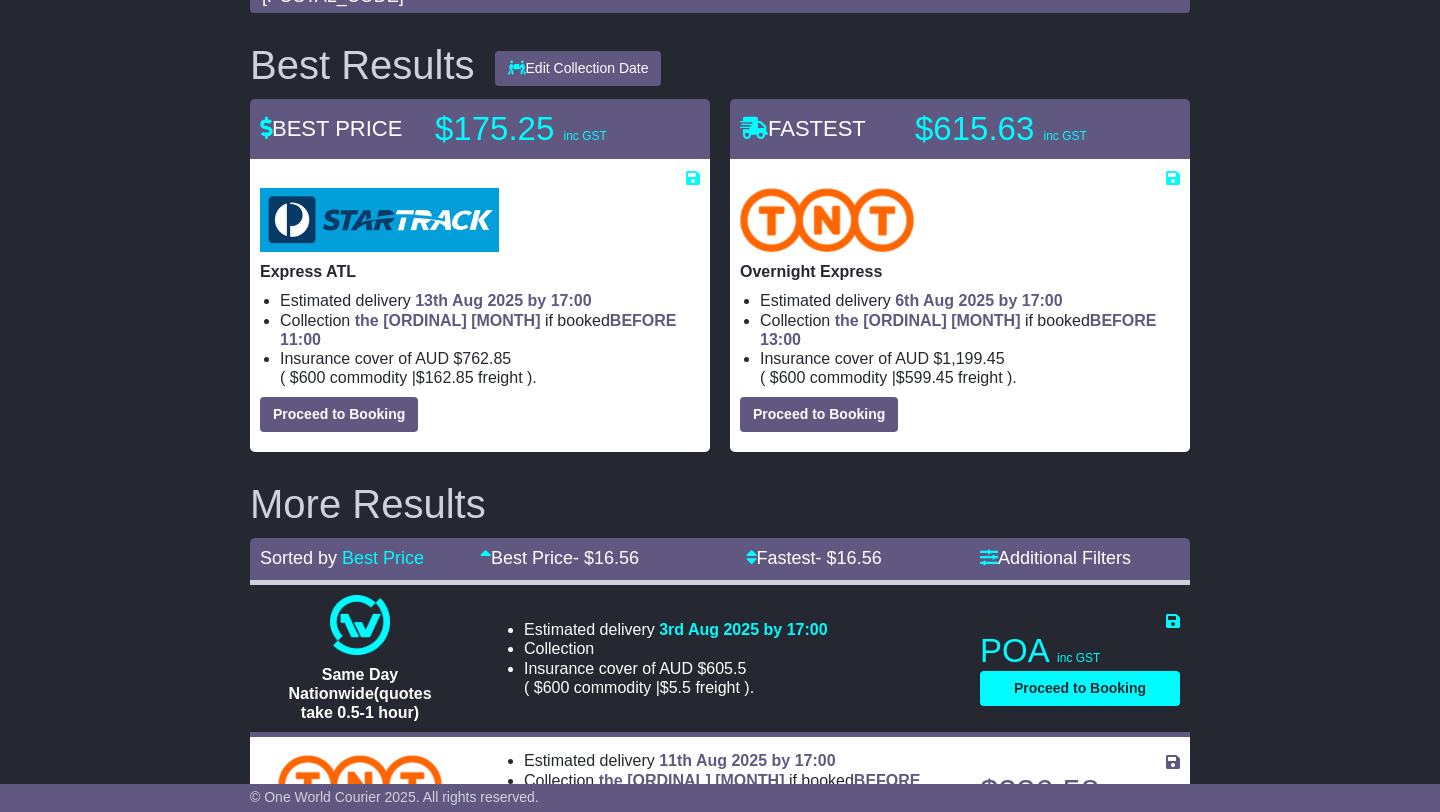 scroll, scrollTop: 74, scrollLeft: 0, axis: vertical 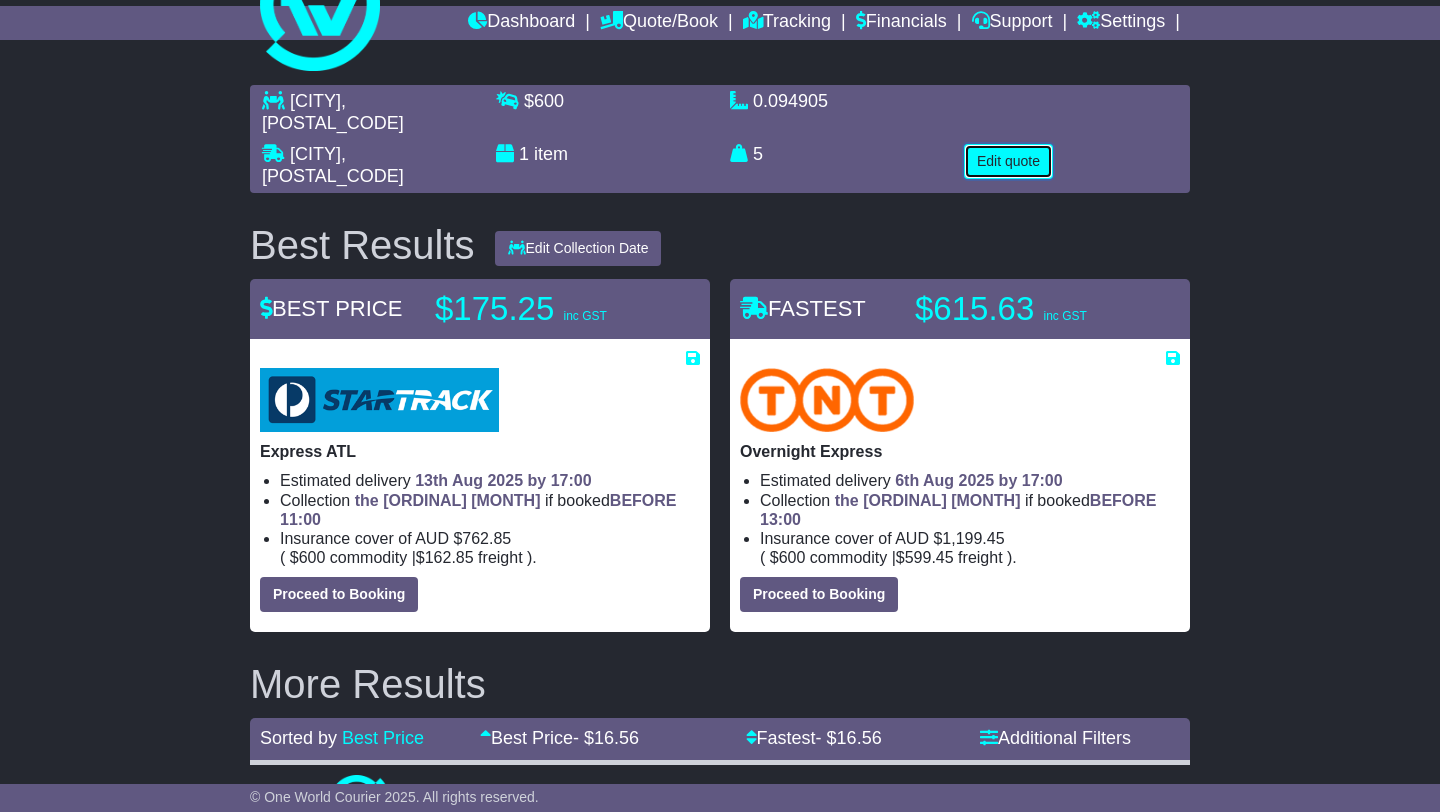 click on "Edit quote" at bounding box center [1008, 161] 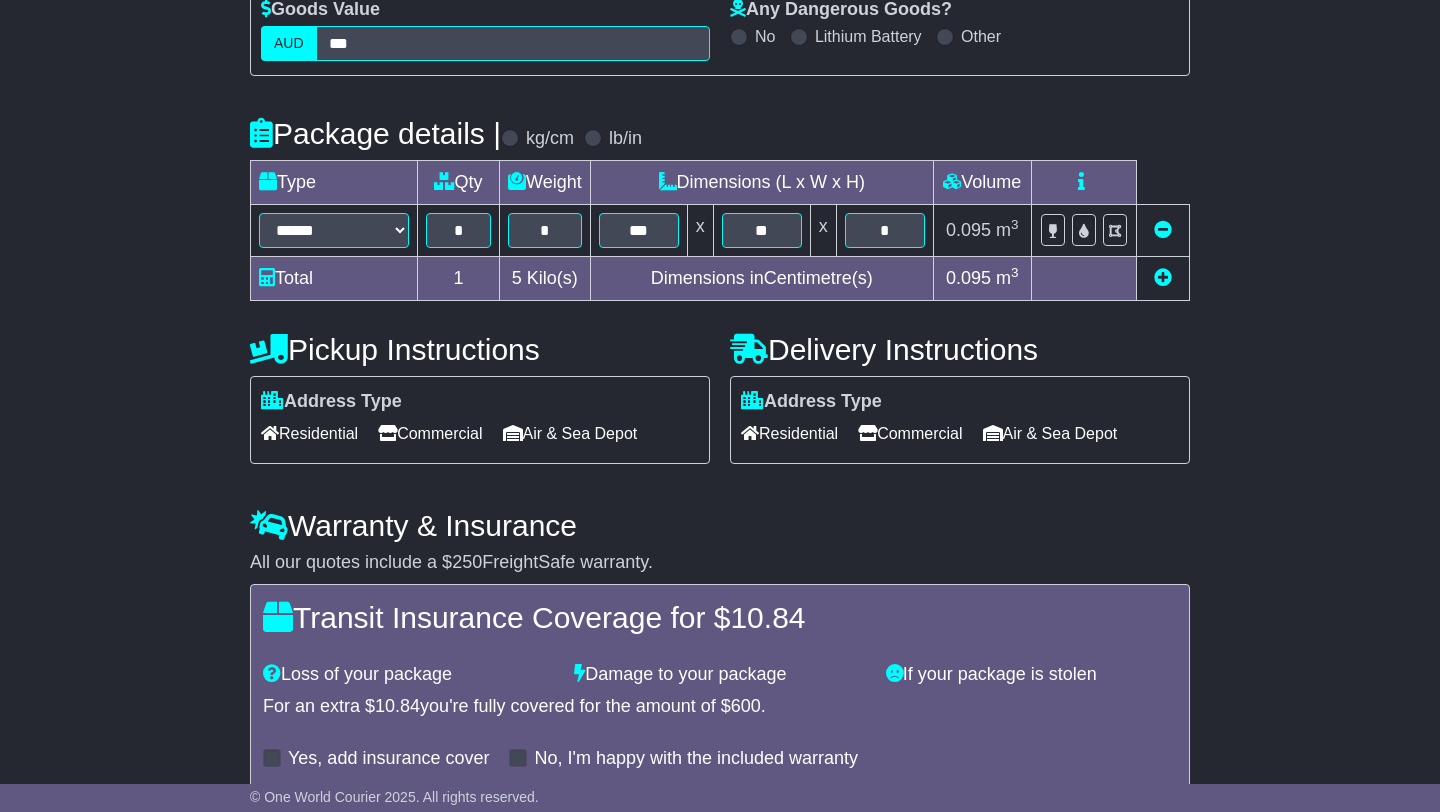 scroll, scrollTop: 466, scrollLeft: 0, axis: vertical 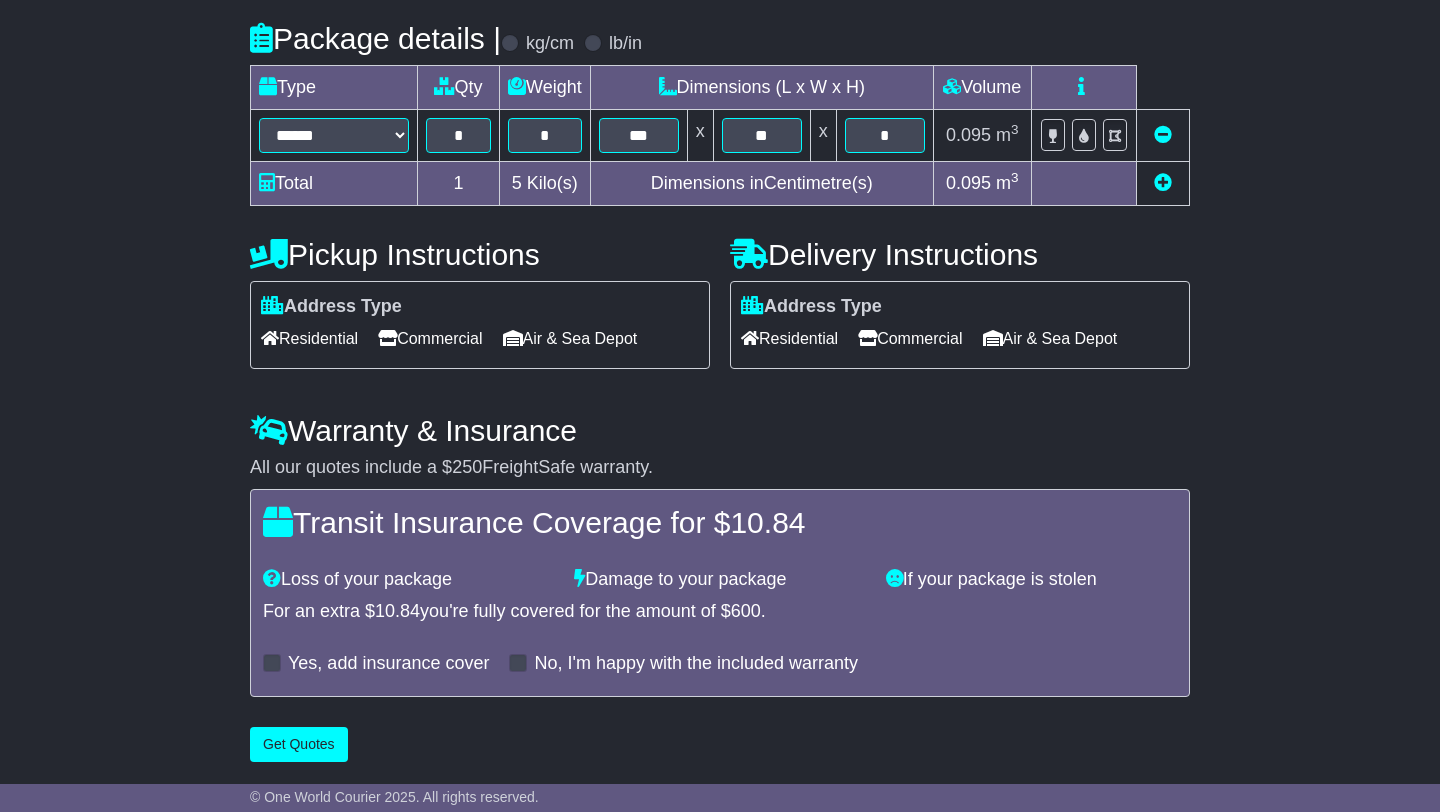 click on "Commercial" at bounding box center [910, 338] 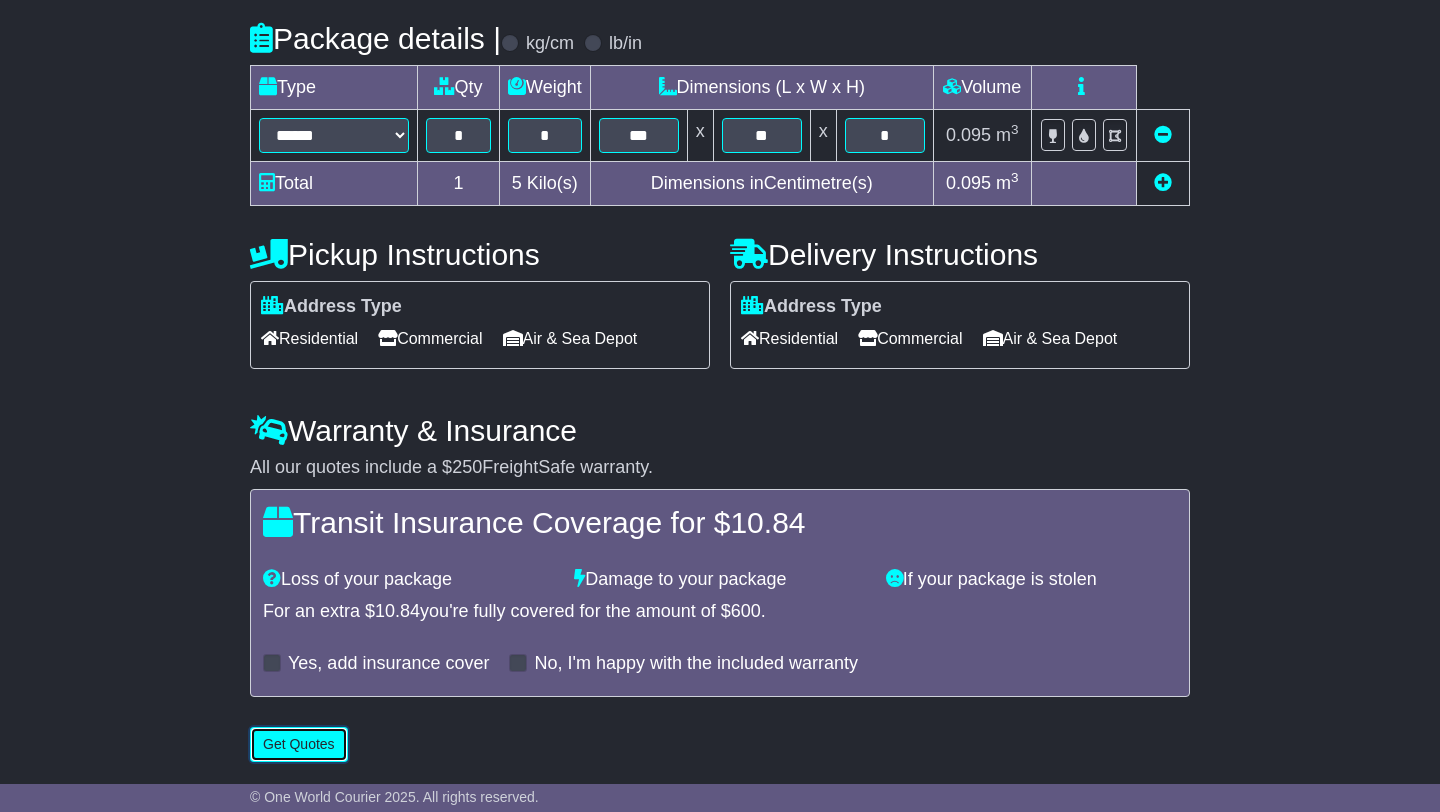 click on "Get Quotes" at bounding box center [299, 744] 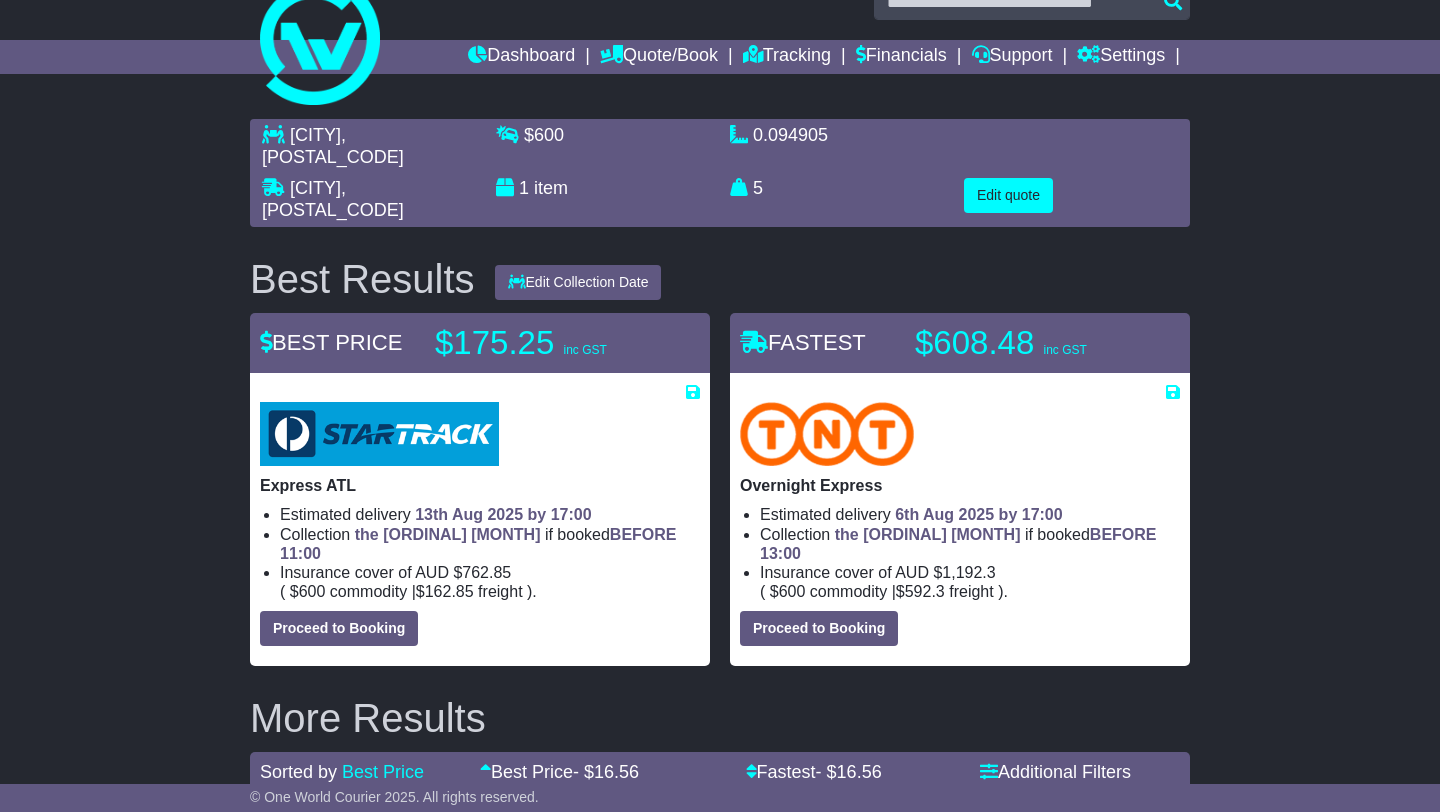 scroll, scrollTop: 0, scrollLeft: 0, axis: both 